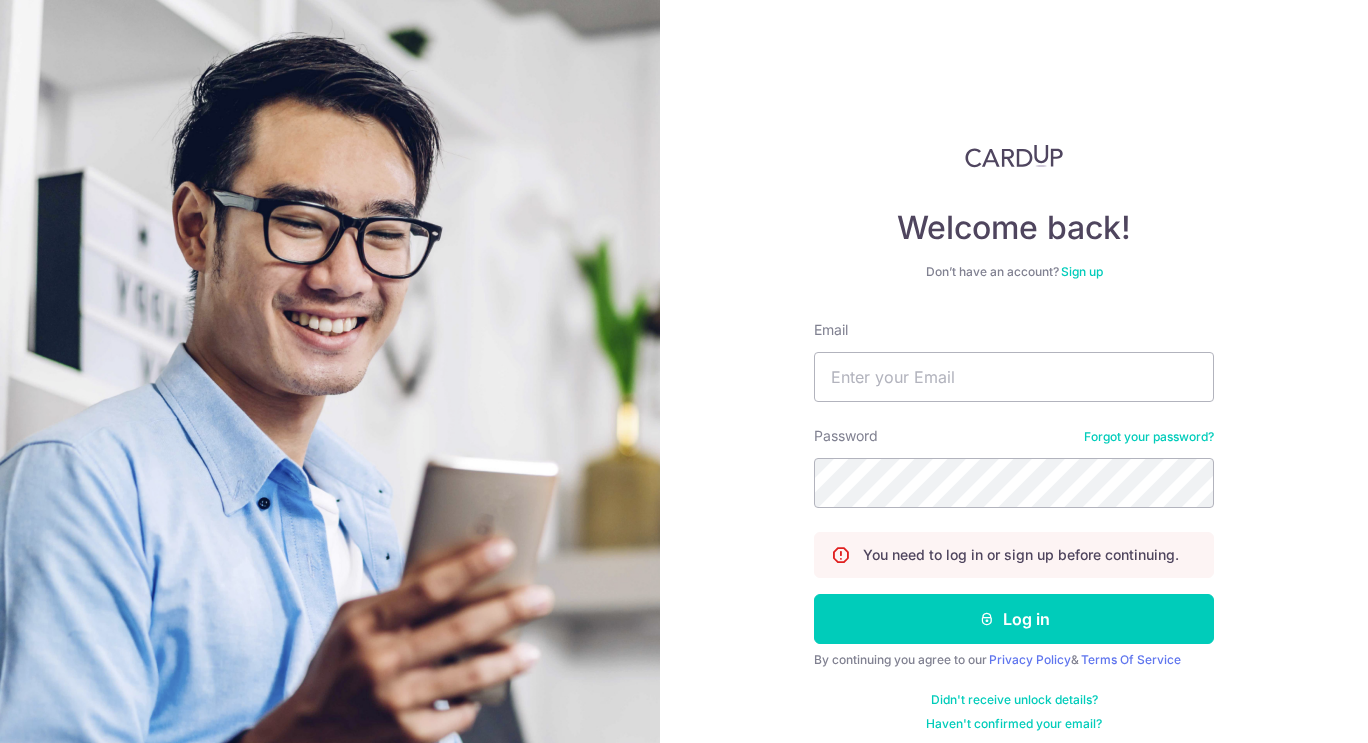 scroll, scrollTop: 0, scrollLeft: 0, axis: both 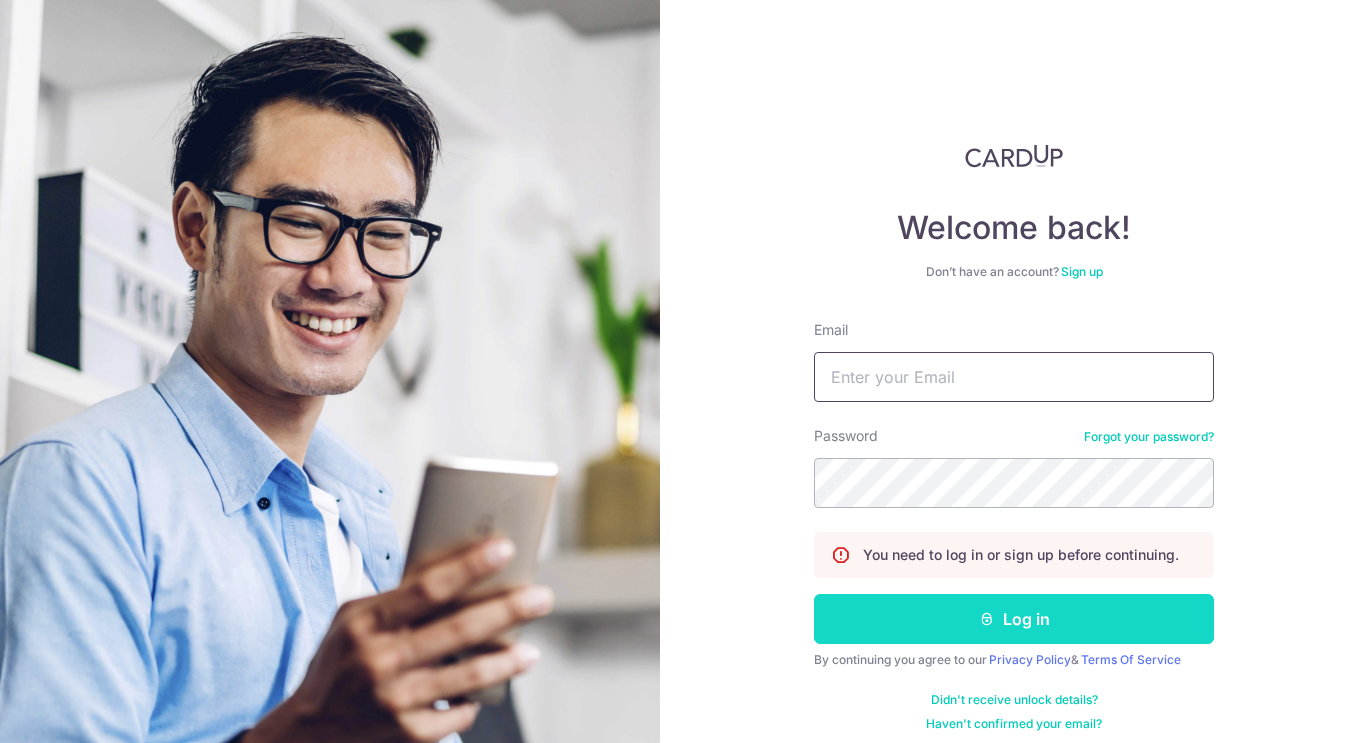 type on "machiavellian84@gmail.com" 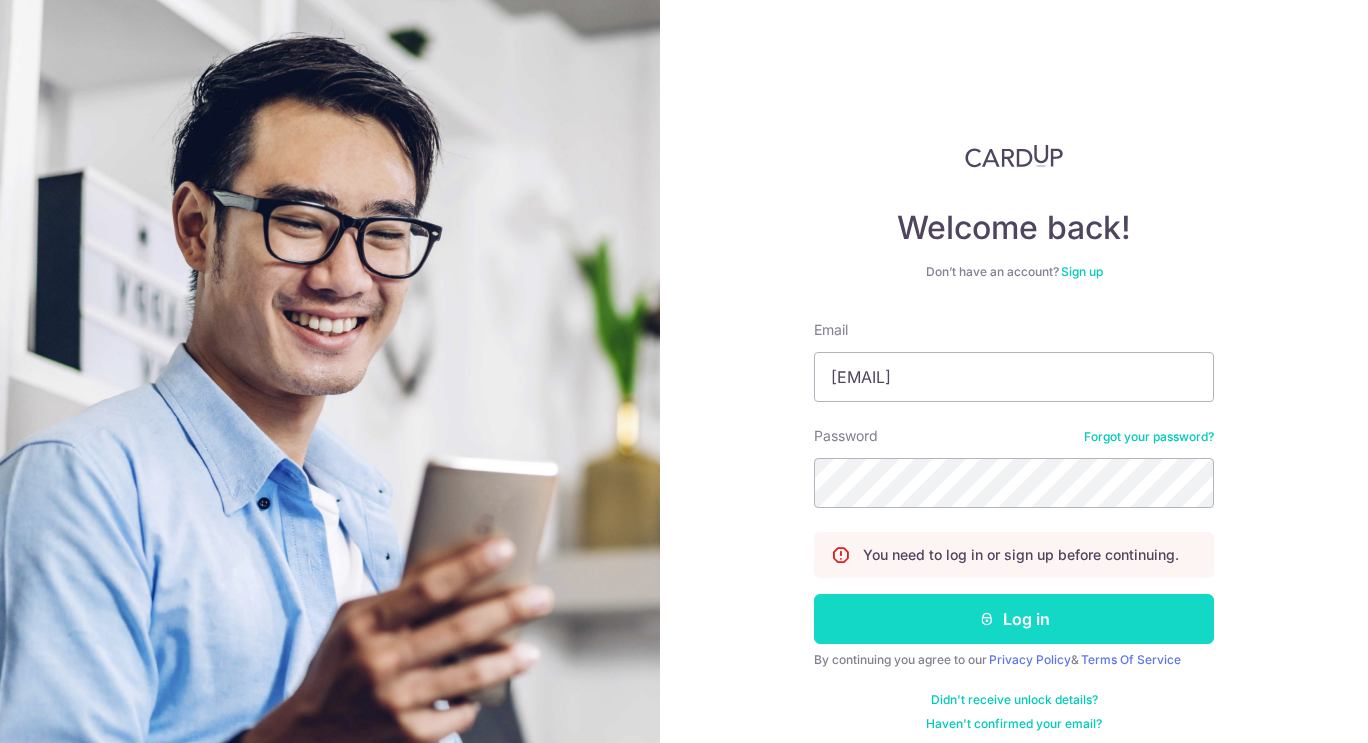 click on "Log in" at bounding box center (1014, 619) 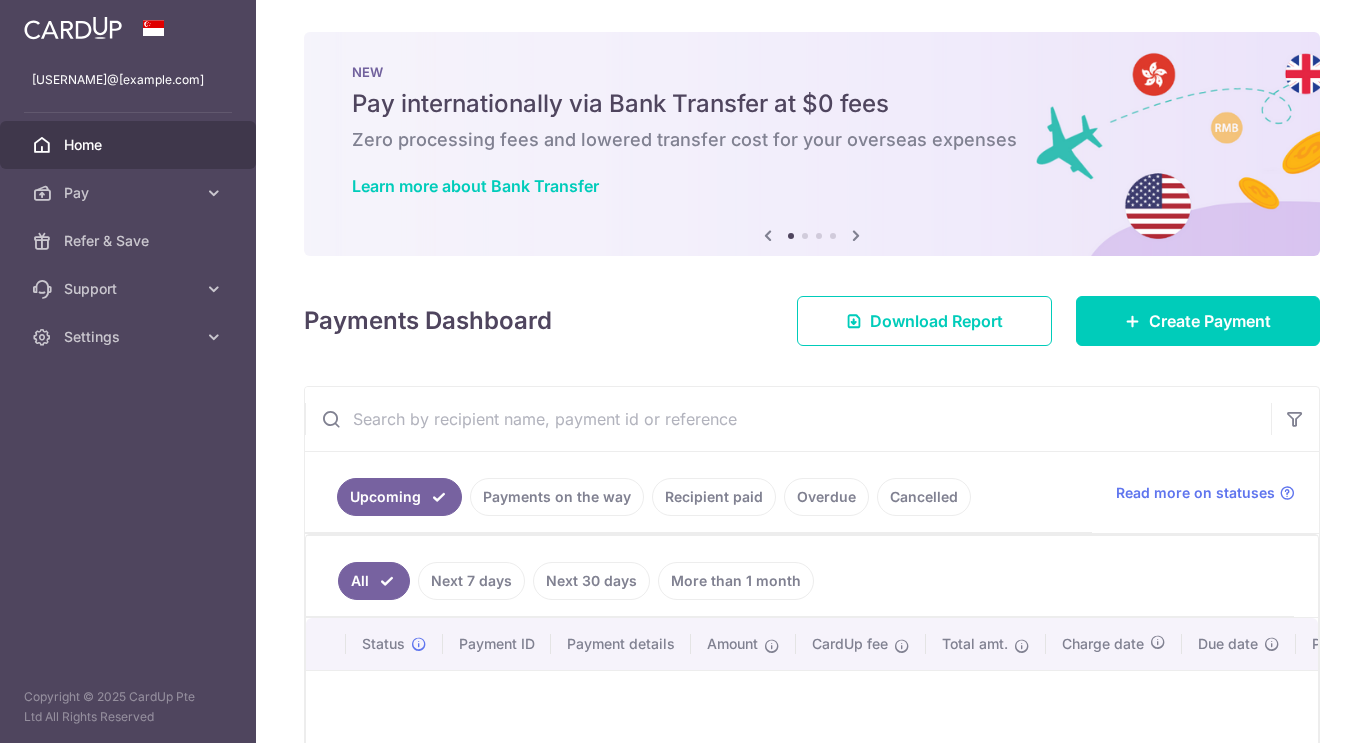 scroll, scrollTop: 0, scrollLeft: 0, axis: both 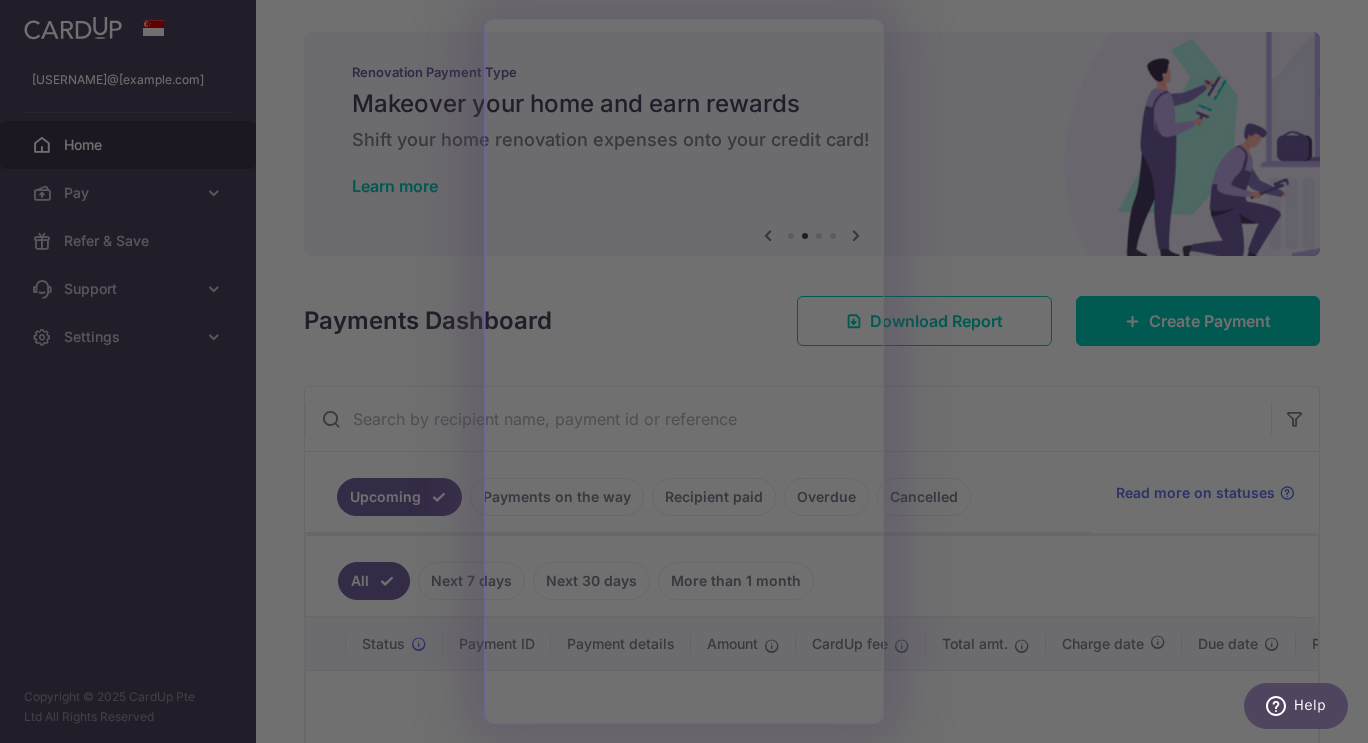 click at bounding box center (691, 375) 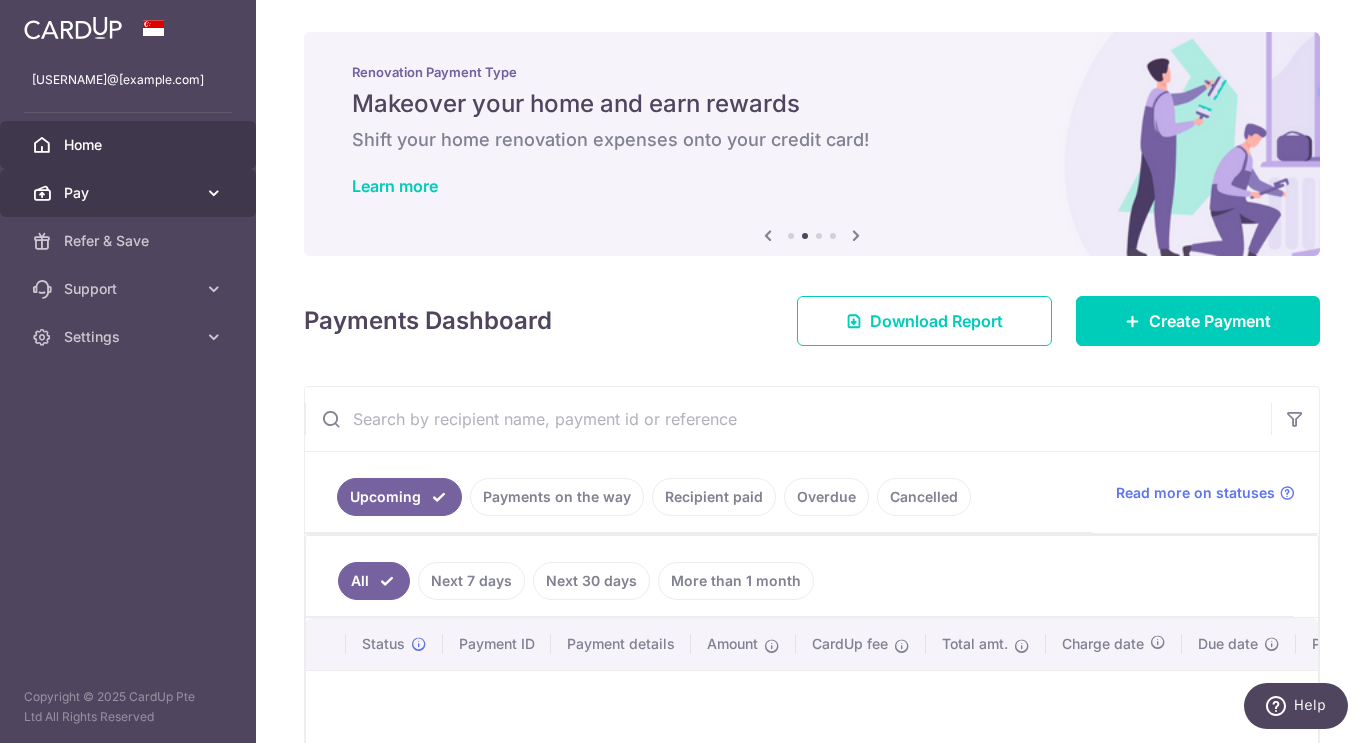 click on "Pay" at bounding box center [128, 193] 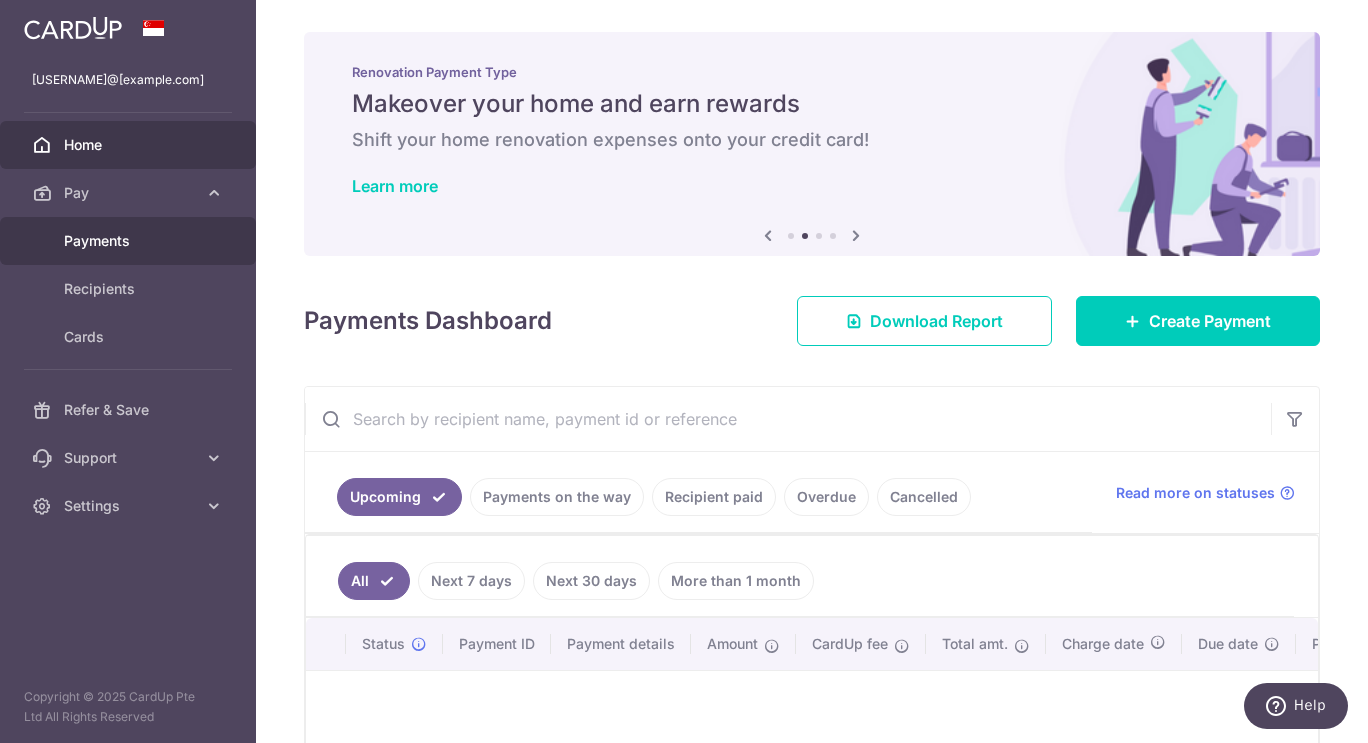 click on "Payments" at bounding box center (130, 241) 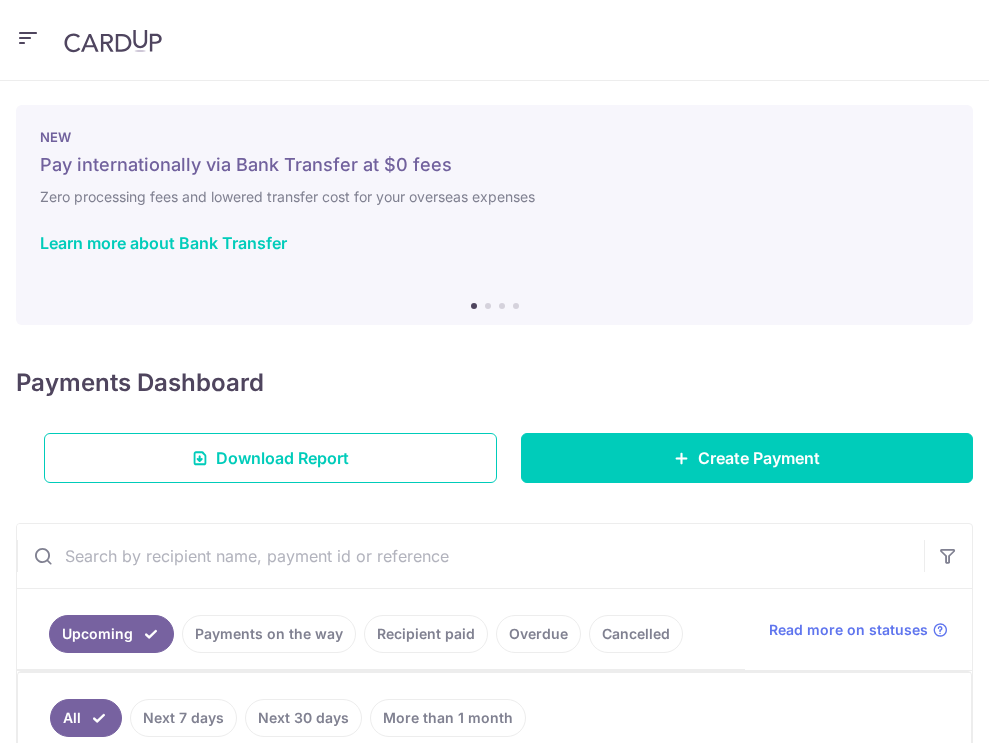 scroll, scrollTop: 0, scrollLeft: 0, axis: both 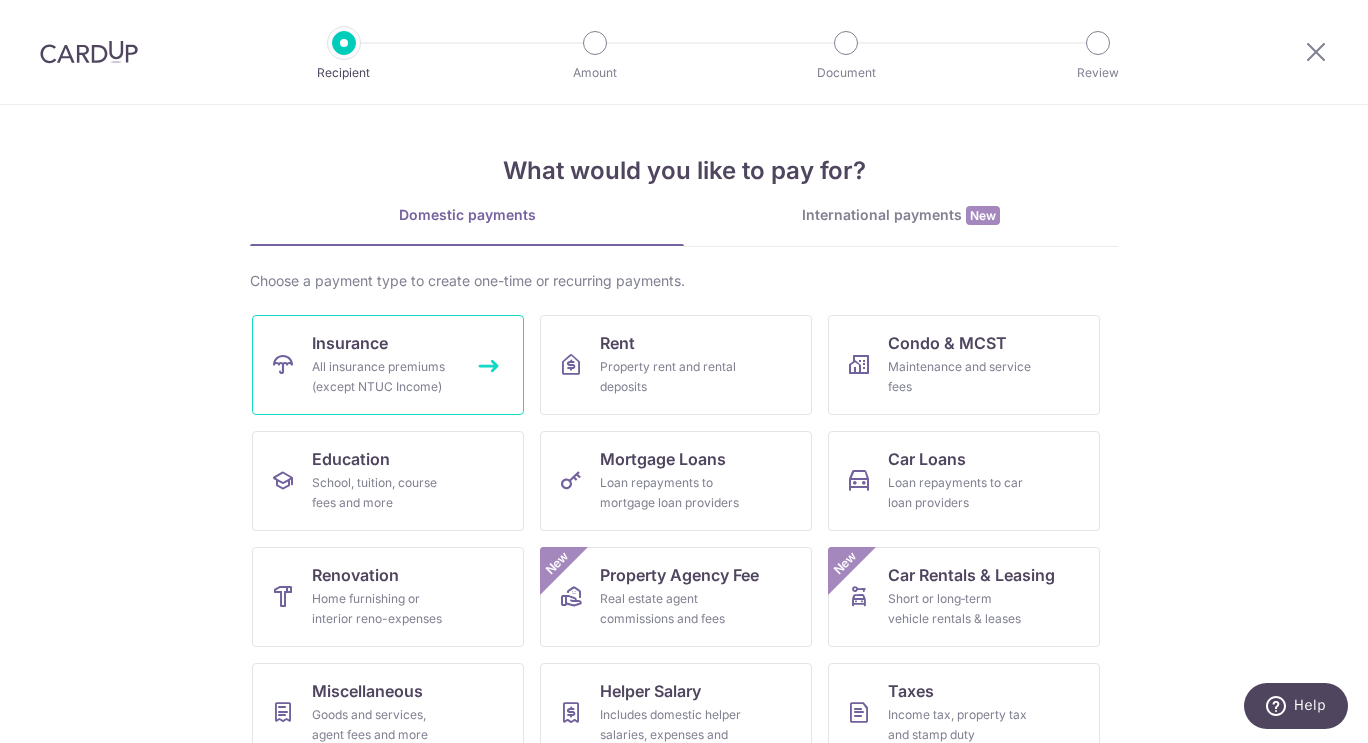 click on "All insurance premiums (except NTUC Income)" at bounding box center [384, 377] 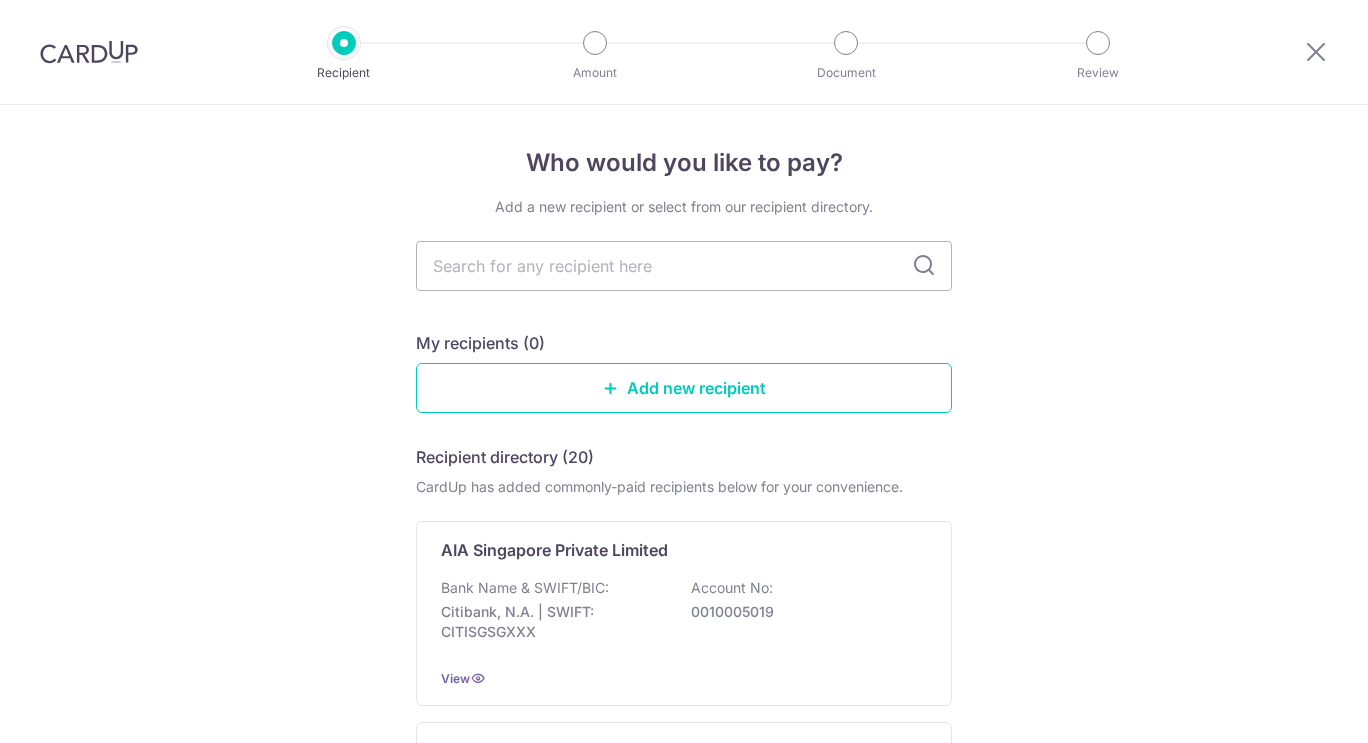 scroll, scrollTop: 0, scrollLeft: 0, axis: both 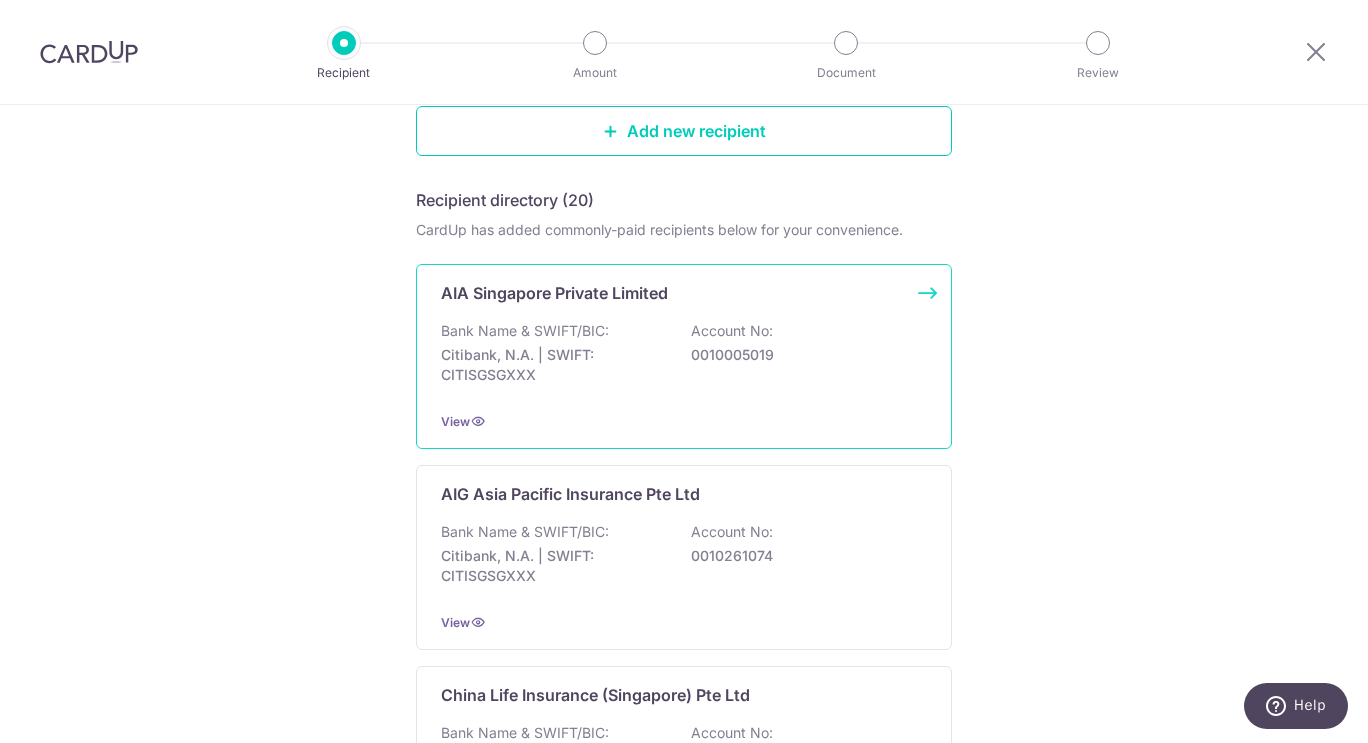 click on "AIA Singapore Private Limited
Bank Name & SWIFT/BIC:
Citibank, N.A. | SWIFT: CITISGSGXXX
Account No:
[ACCOUNT_NUMBER]
View" at bounding box center [684, 356] 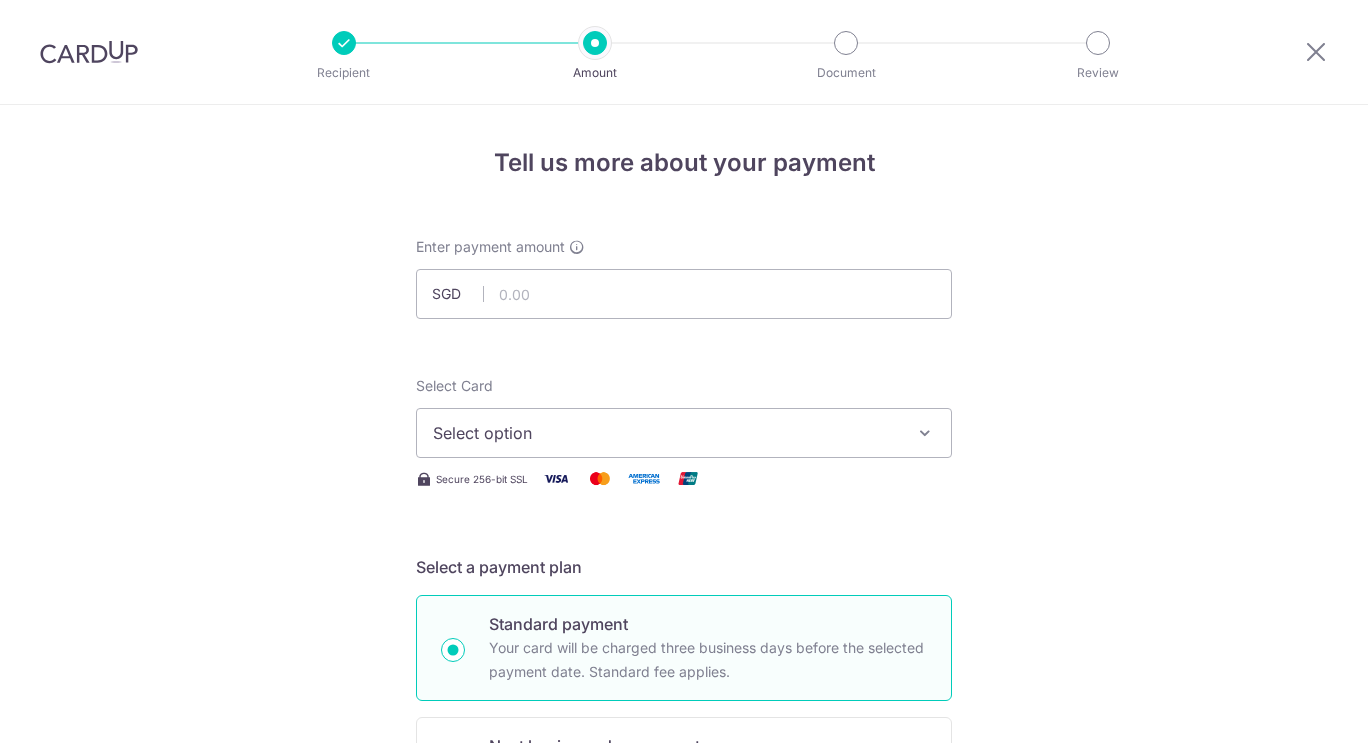 scroll, scrollTop: 0, scrollLeft: 0, axis: both 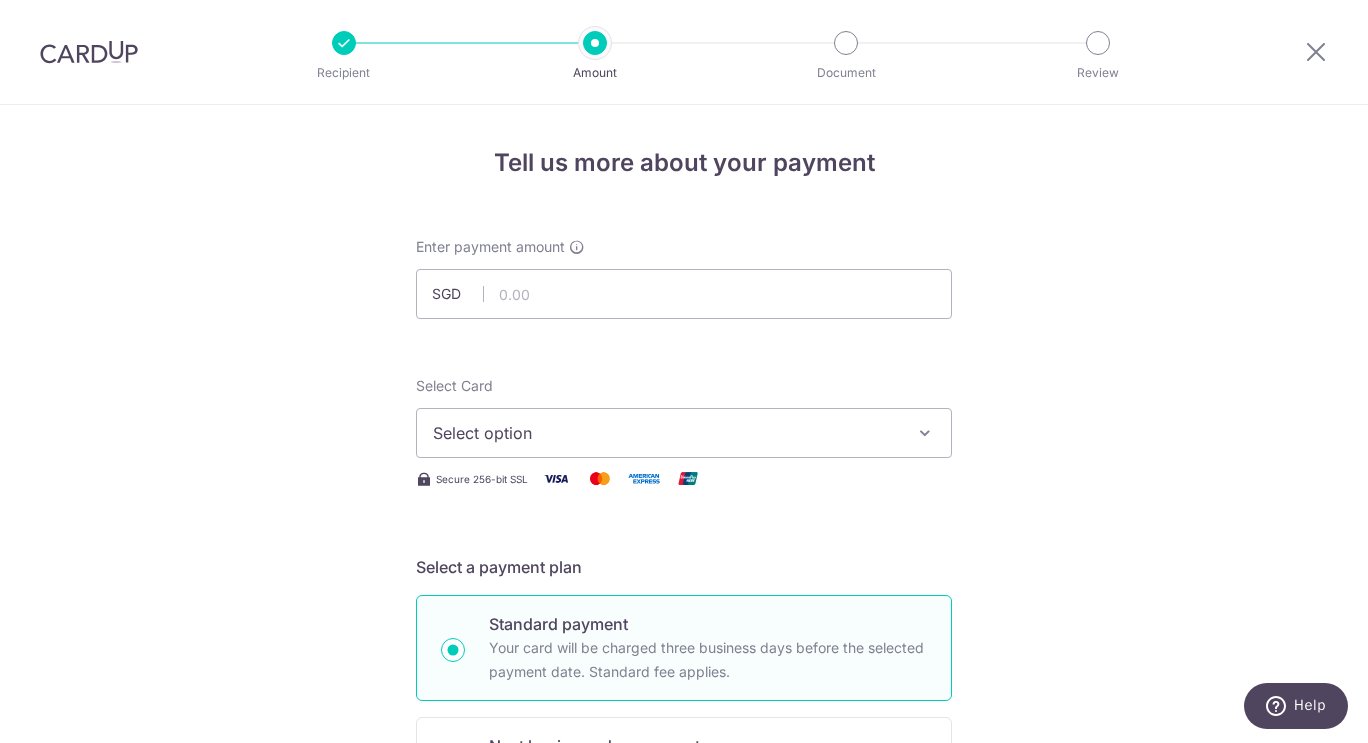 click at bounding box center [89, 52] 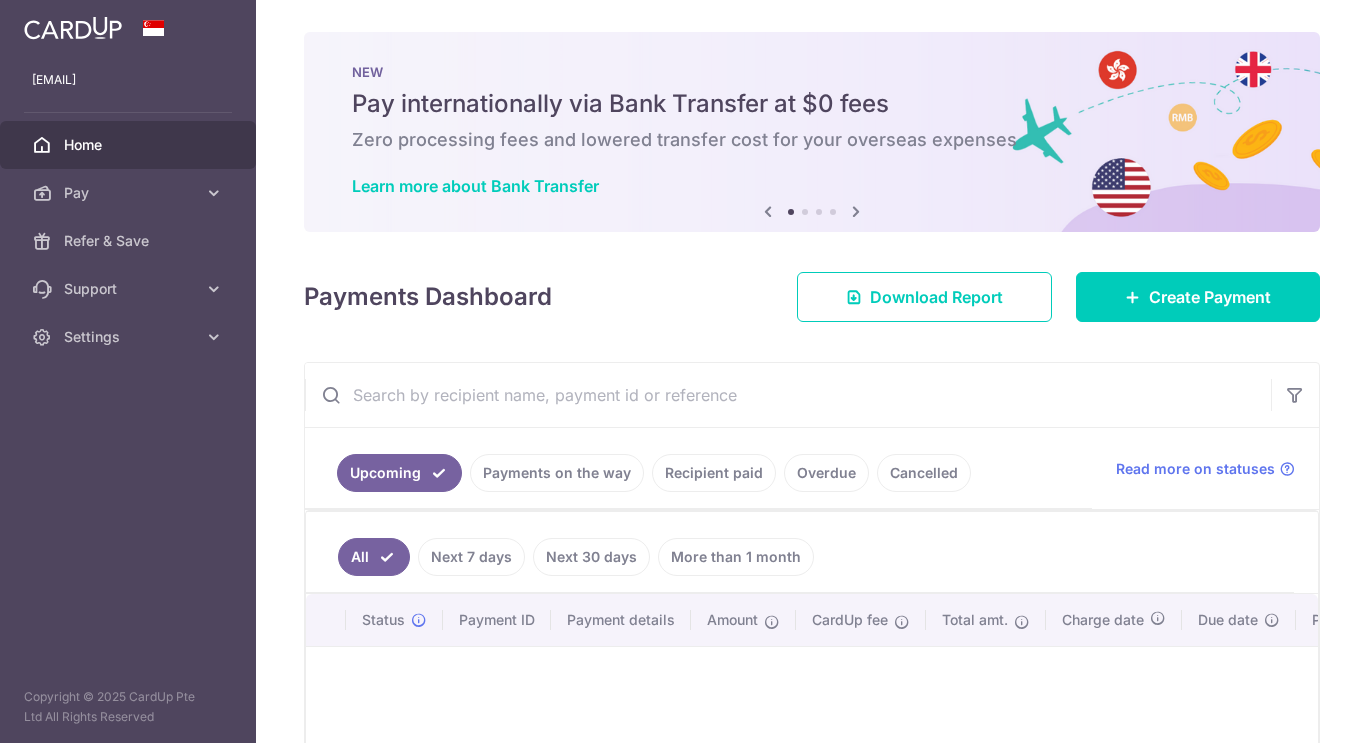 click on "Recipient paid" at bounding box center [714, 473] 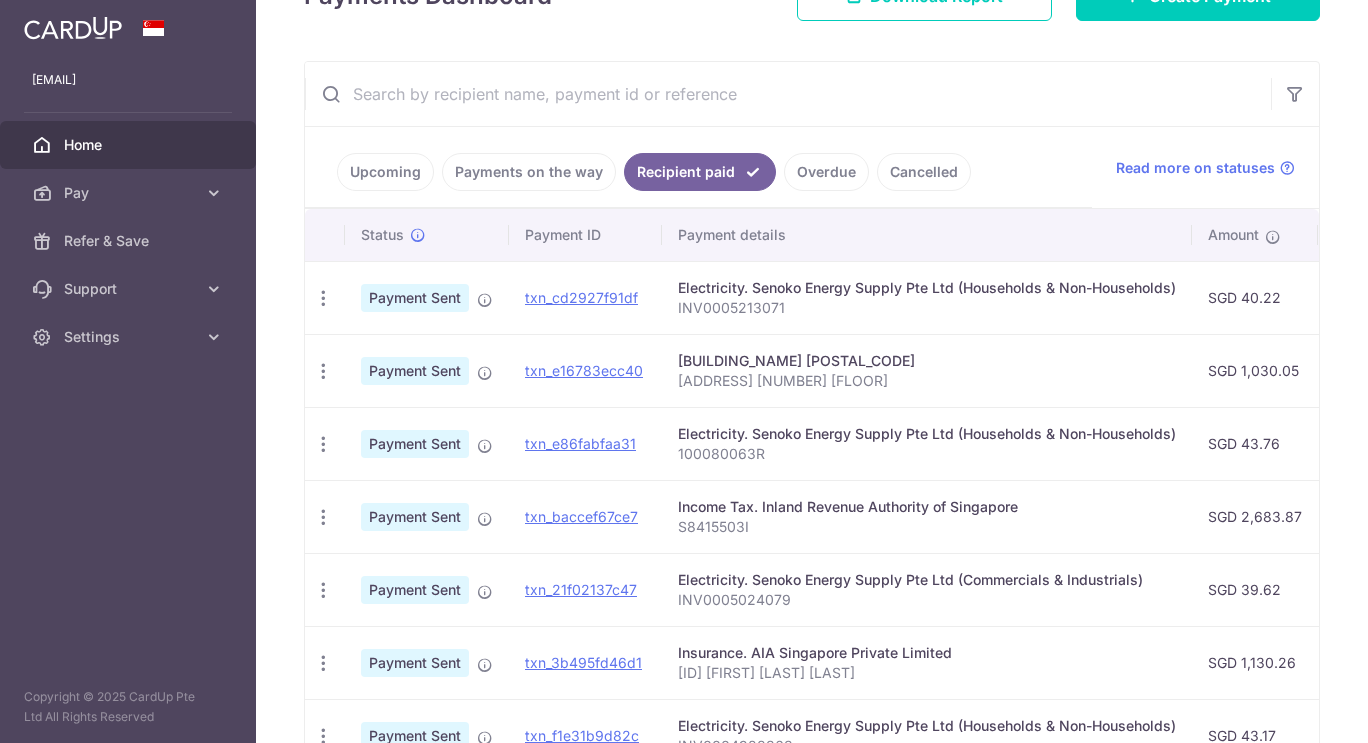 scroll, scrollTop: 0, scrollLeft: 0, axis: both 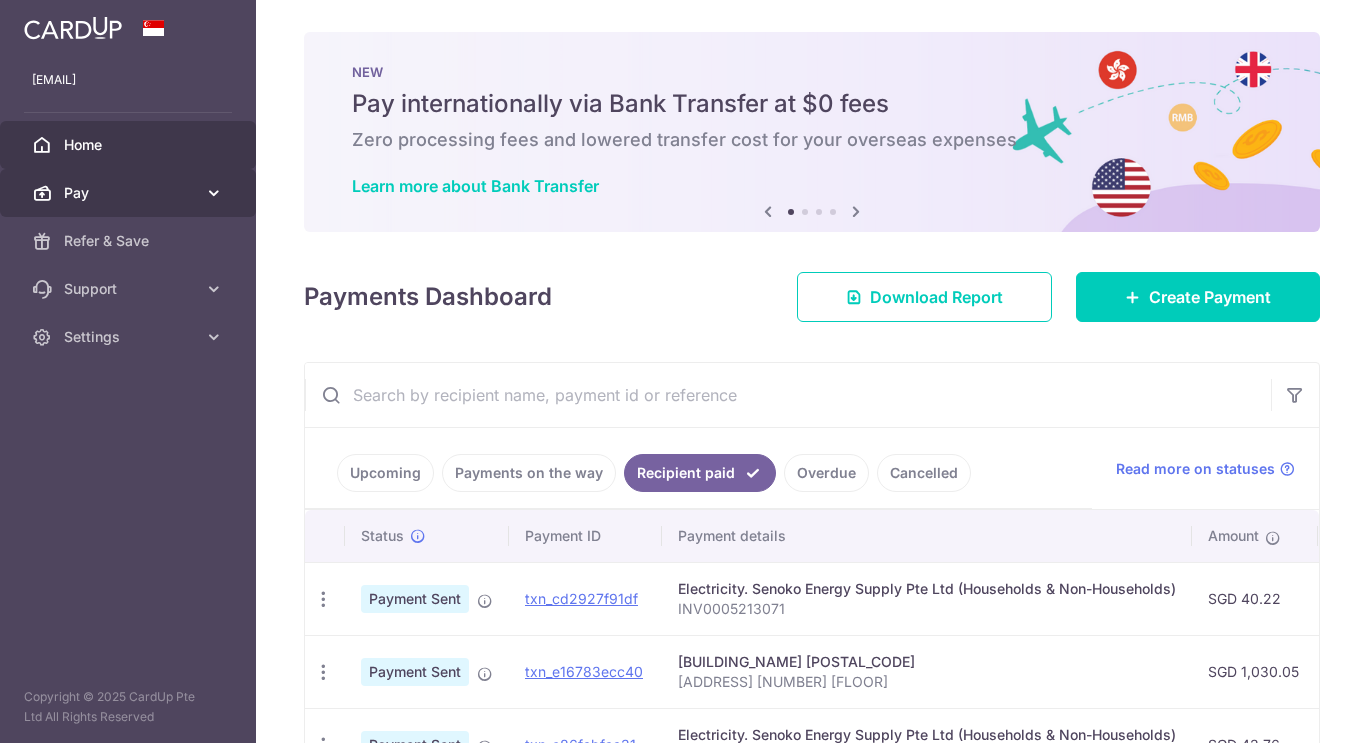click at bounding box center [214, 193] 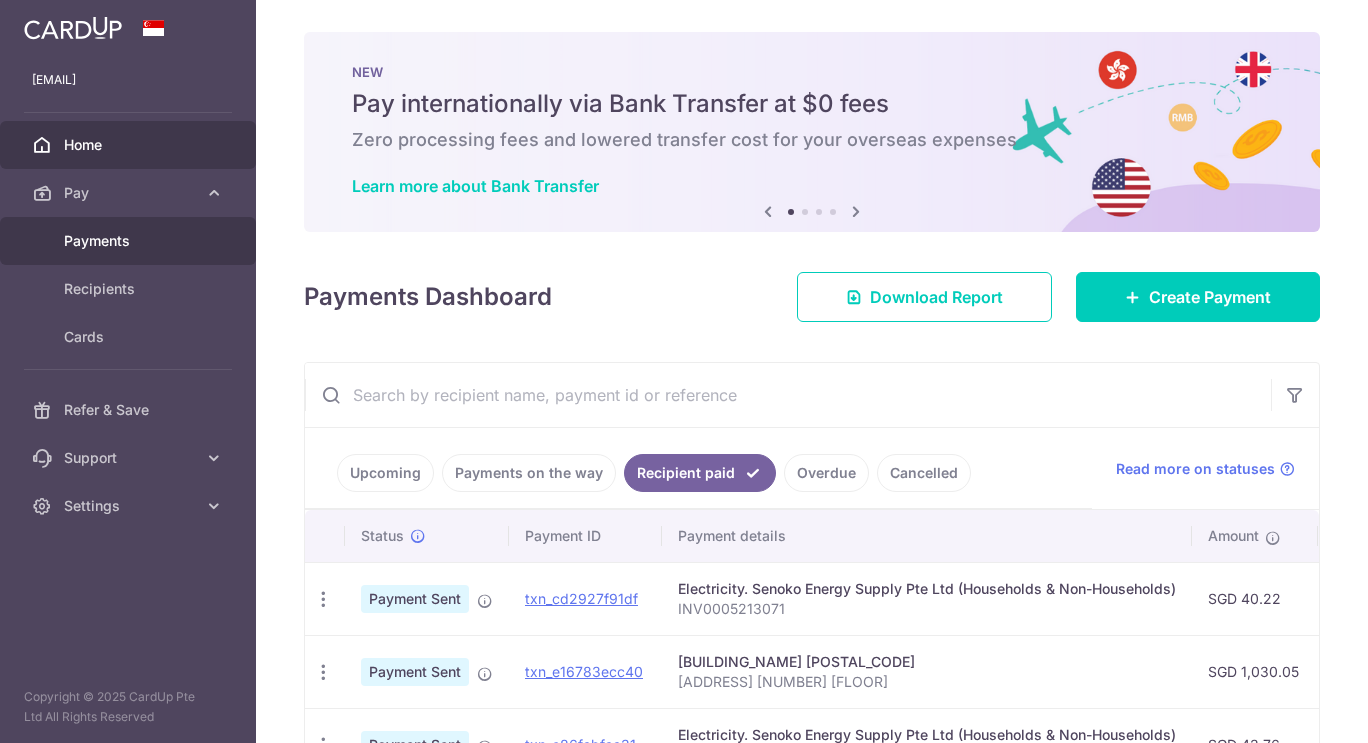 click on "Payments" at bounding box center (130, 241) 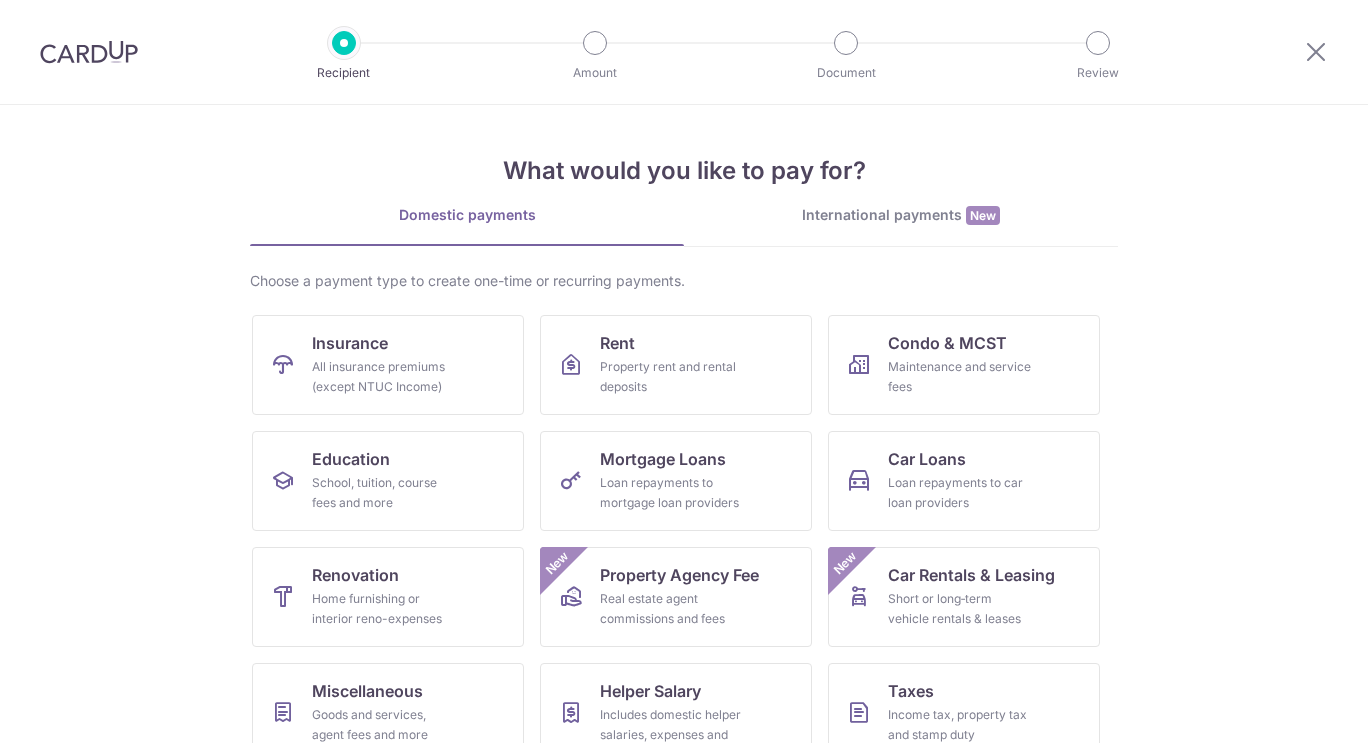 scroll, scrollTop: 0, scrollLeft: 0, axis: both 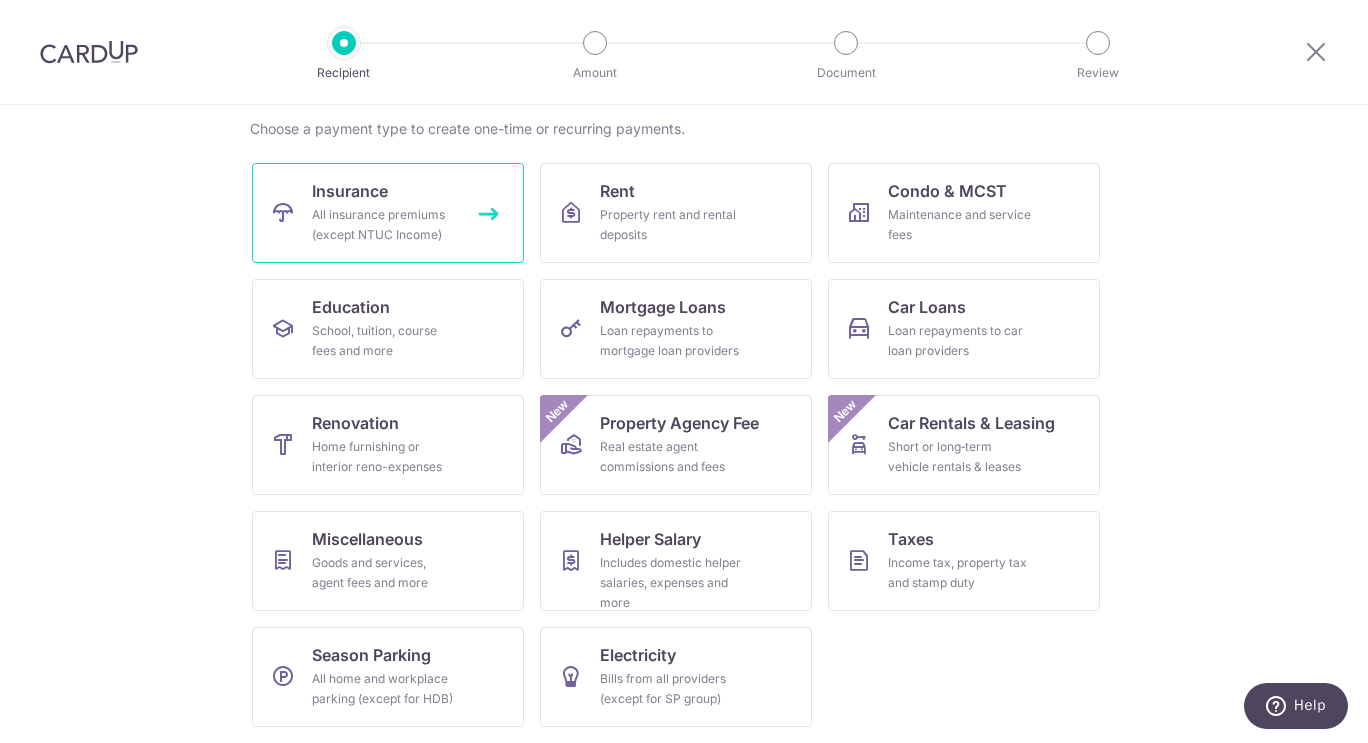 click on "Insurance All insurance premiums (except NTUC Income)" at bounding box center (388, 213) 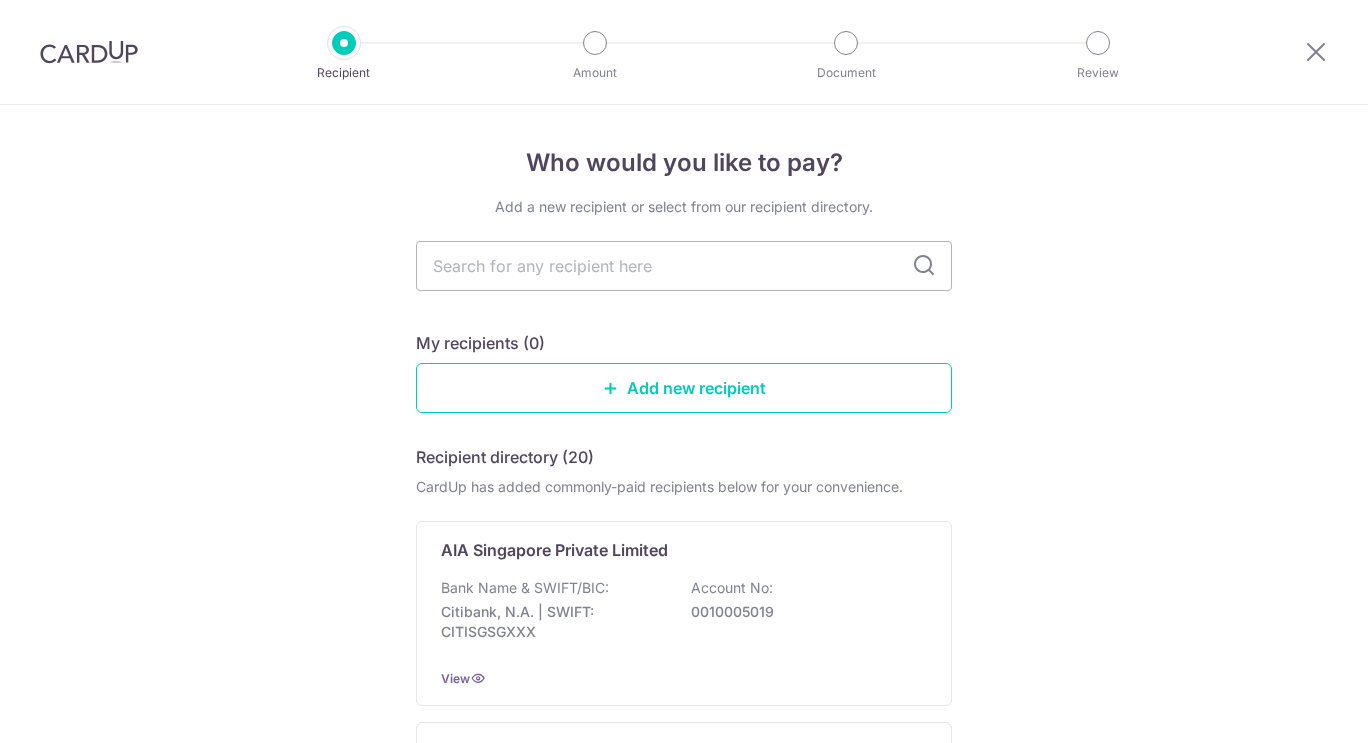 scroll, scrollTop: 0, scrollLeft: 0, axis: both 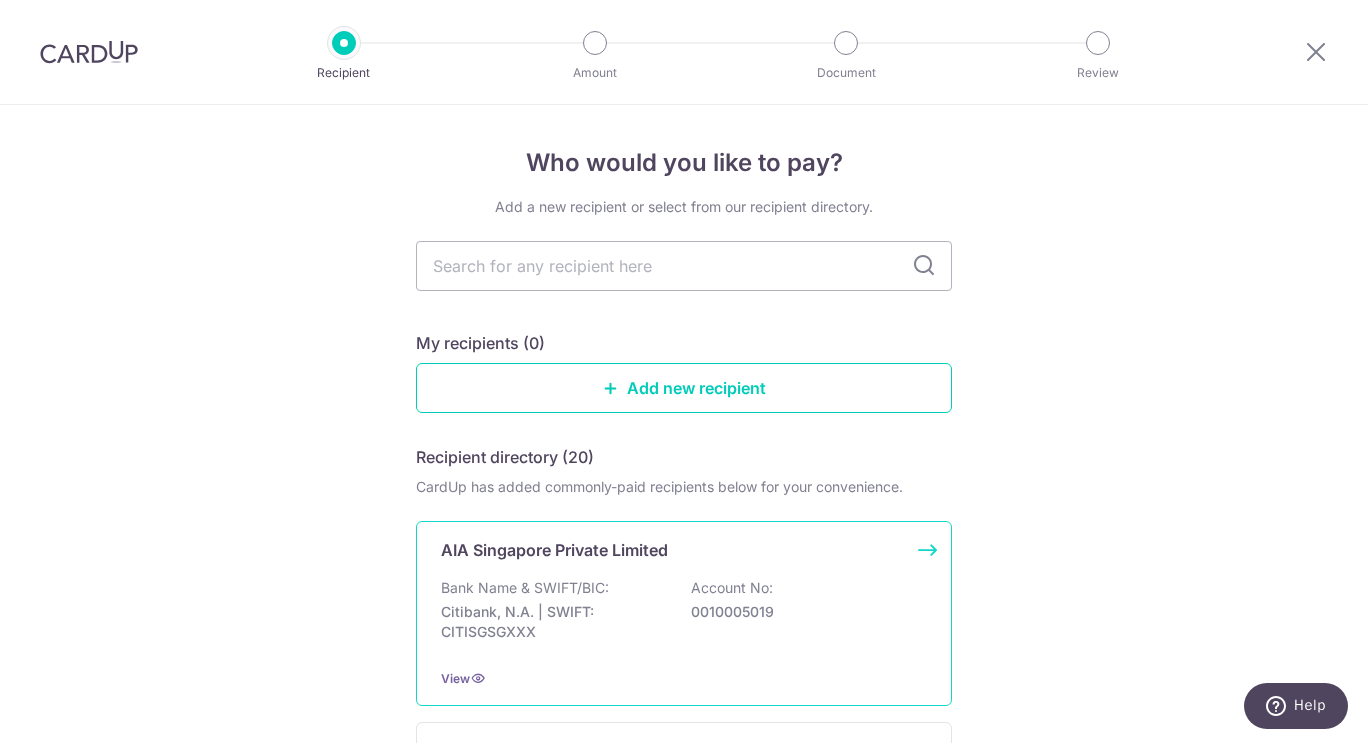 click on "AIA Singapore Private Limited
Bank Name & SWIFT/BIC:
Citibank, N.A. | SWIFT: CITISGSGXXX
Account No:
0010005019
View" at bounding box center (684, 613) 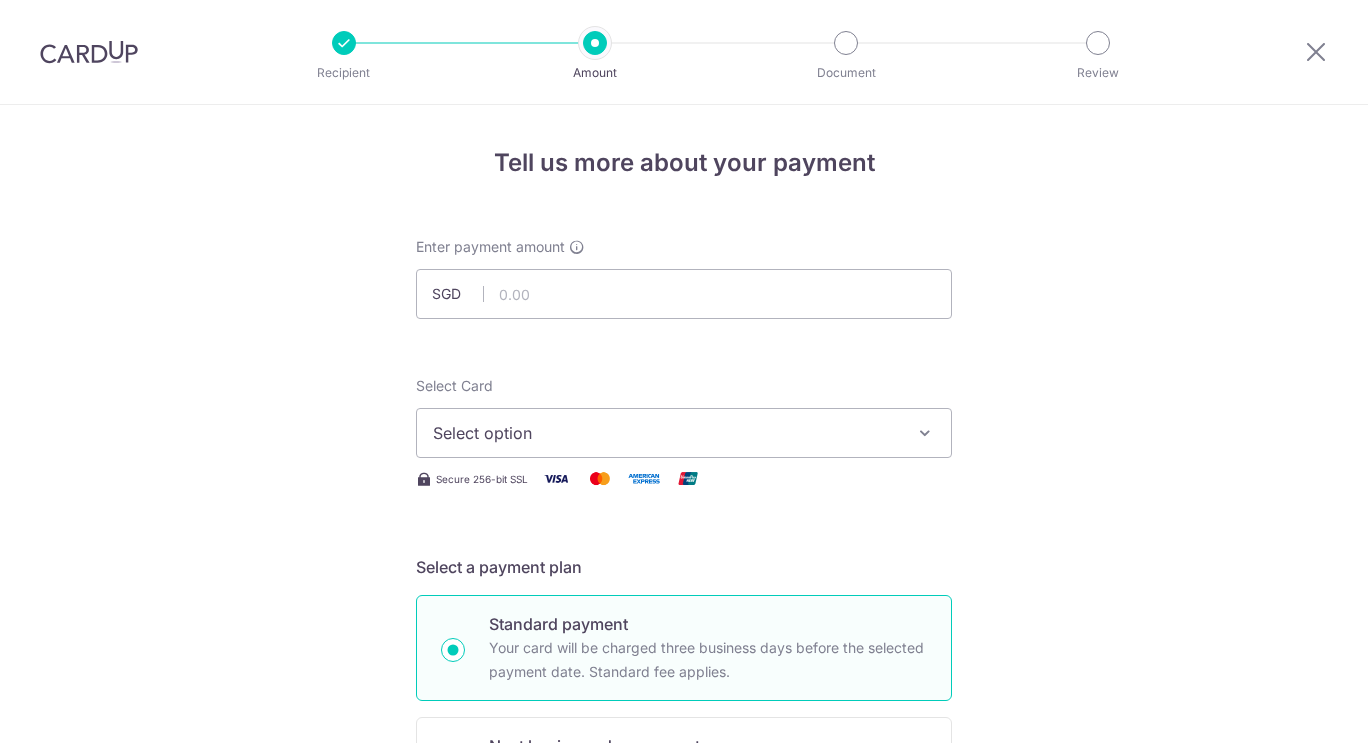 scroll, scrollTop: 0, scrollLeft: 0, axis: both 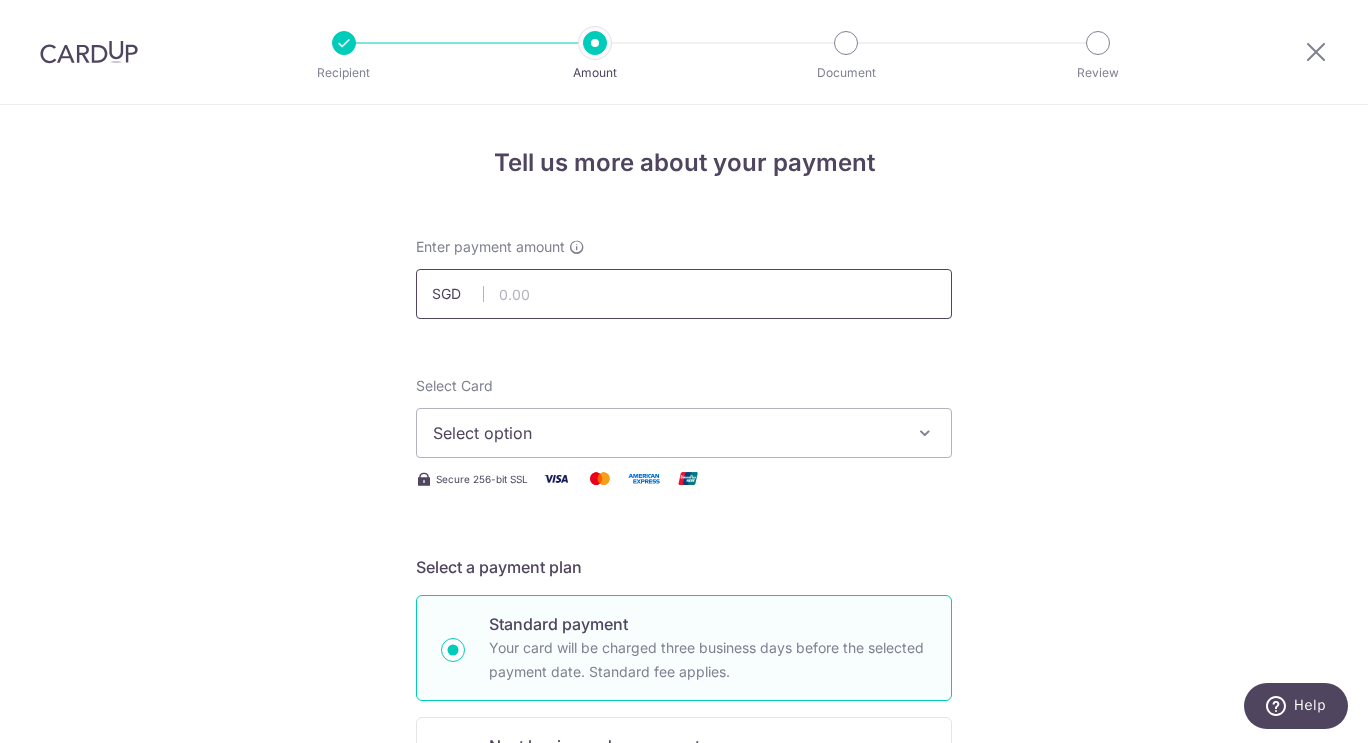 click at bounding box center (684, 294) 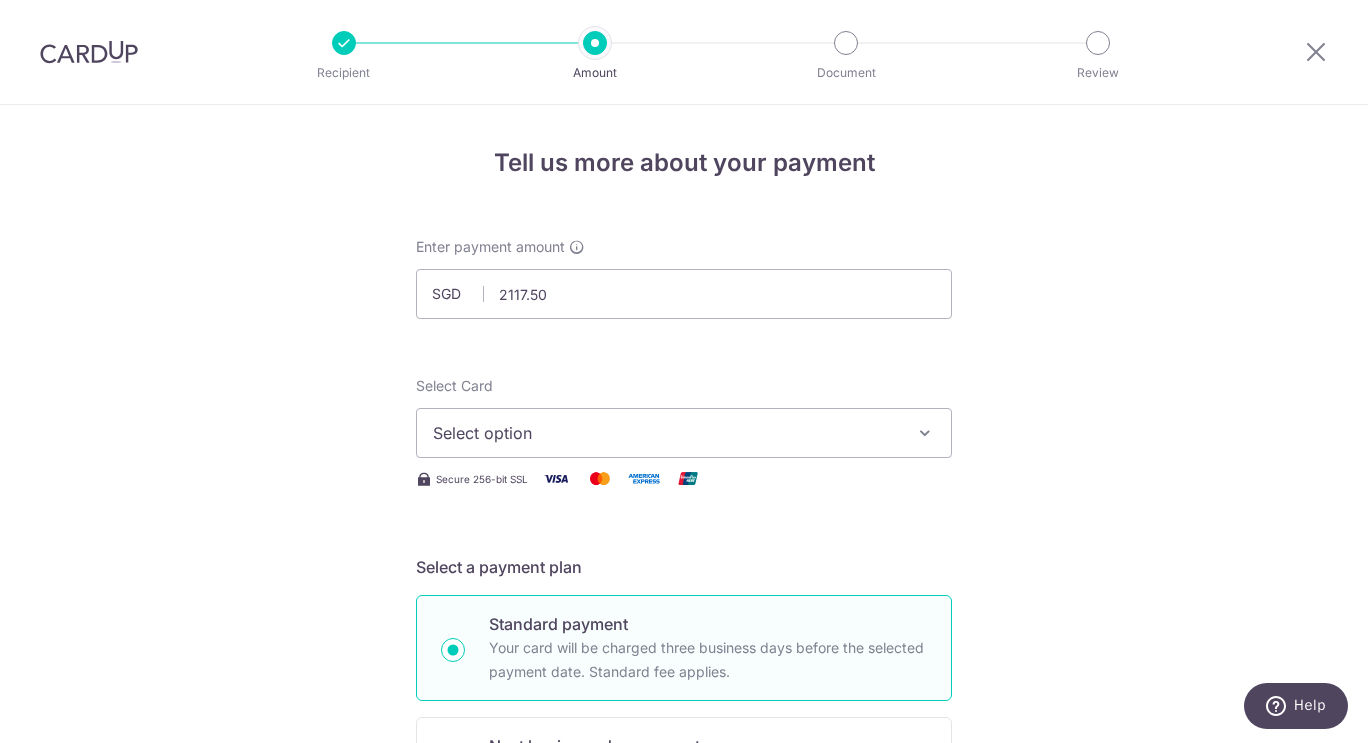 type on "2,117.50" 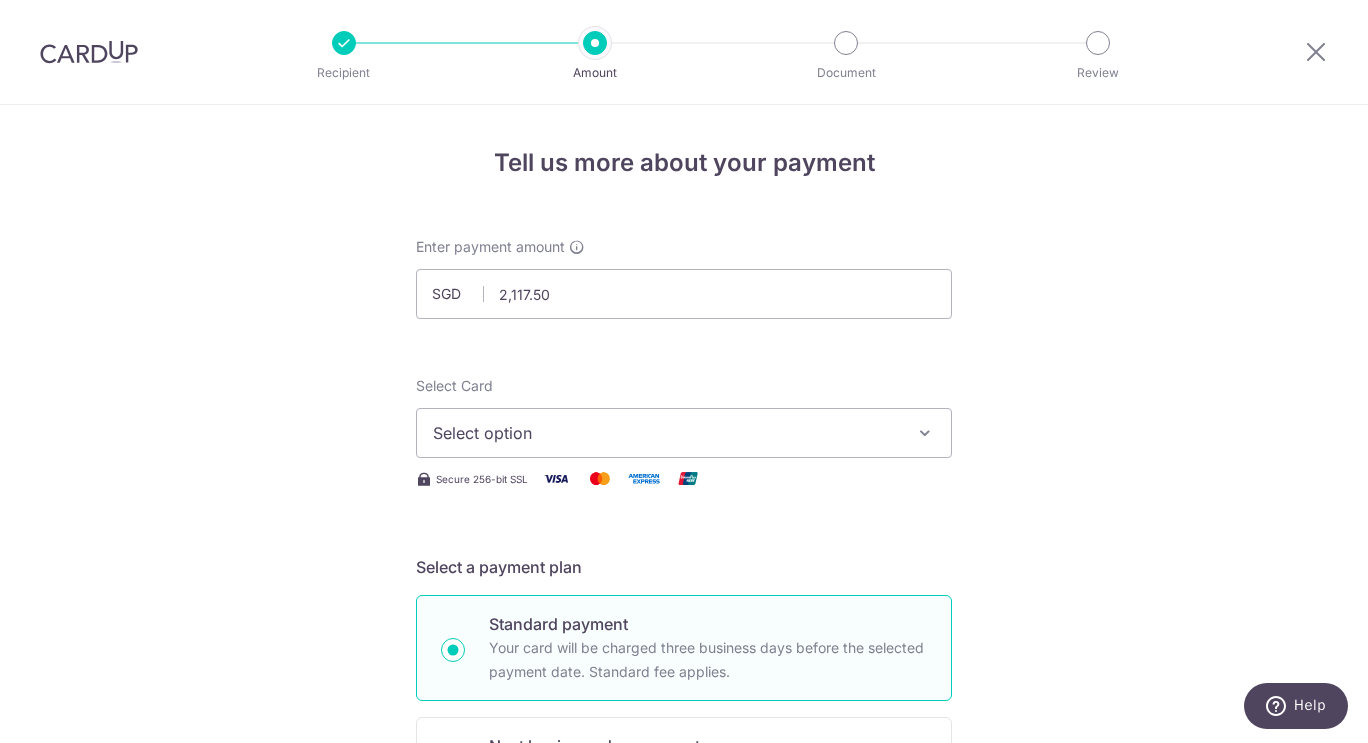 click on "Select option" at bounding box center [684, 433] 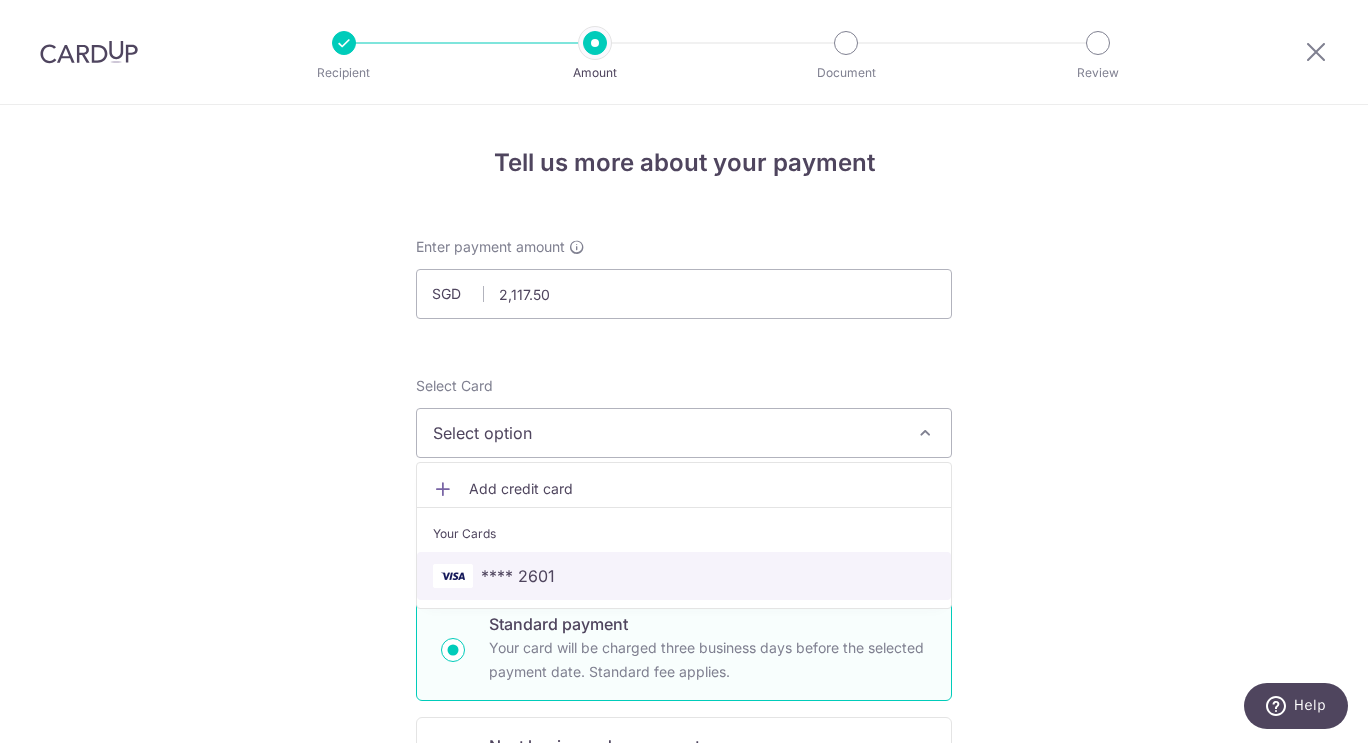 click on "**** 2601" at bounding box center (684, 576) 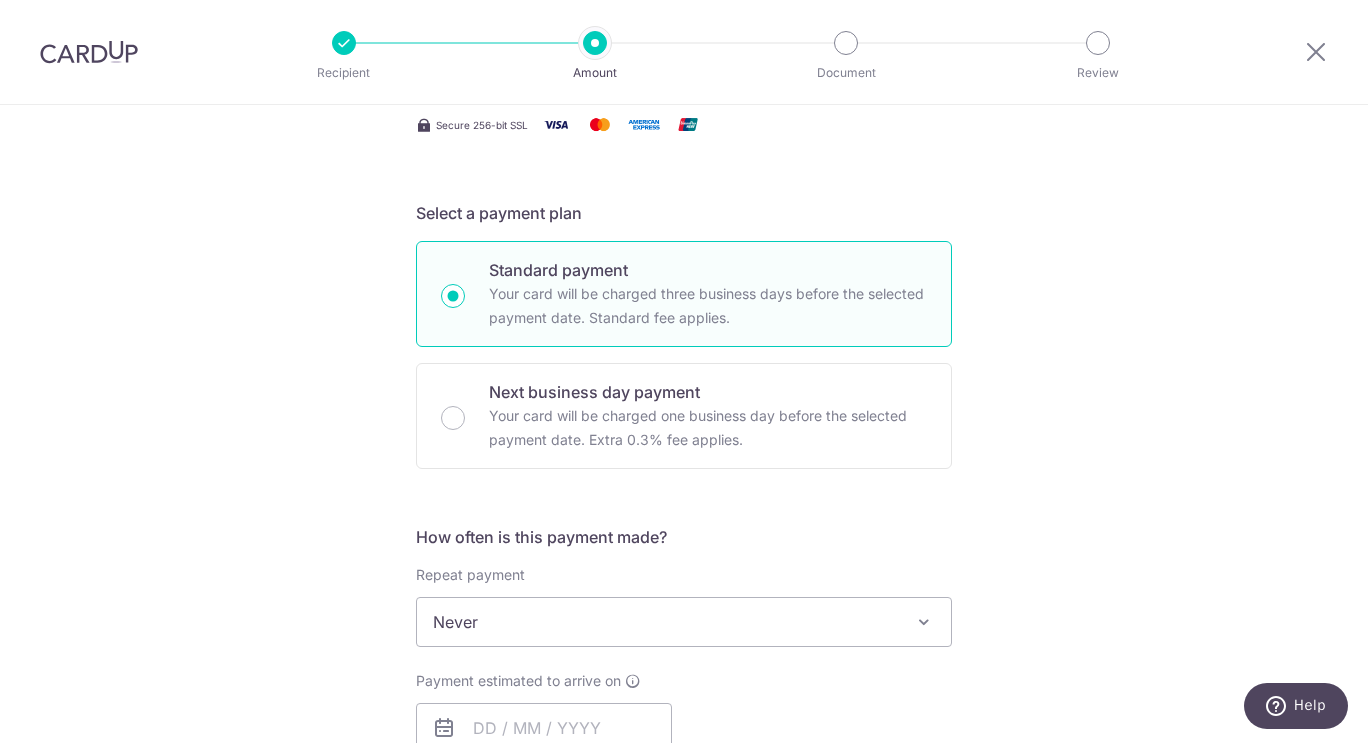 scroll, scrollTop: 561, scrollLeft: 0, axis: vertical 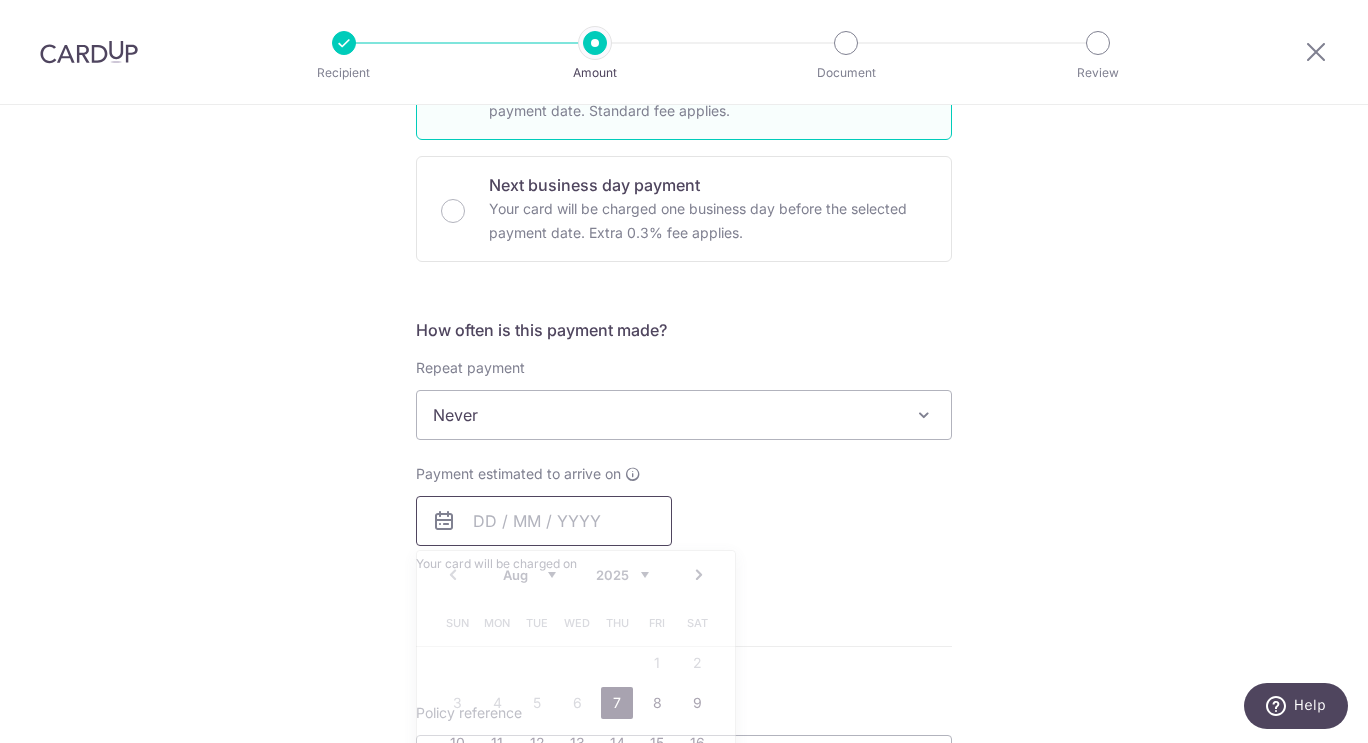 click at bounding box center [544, 521] 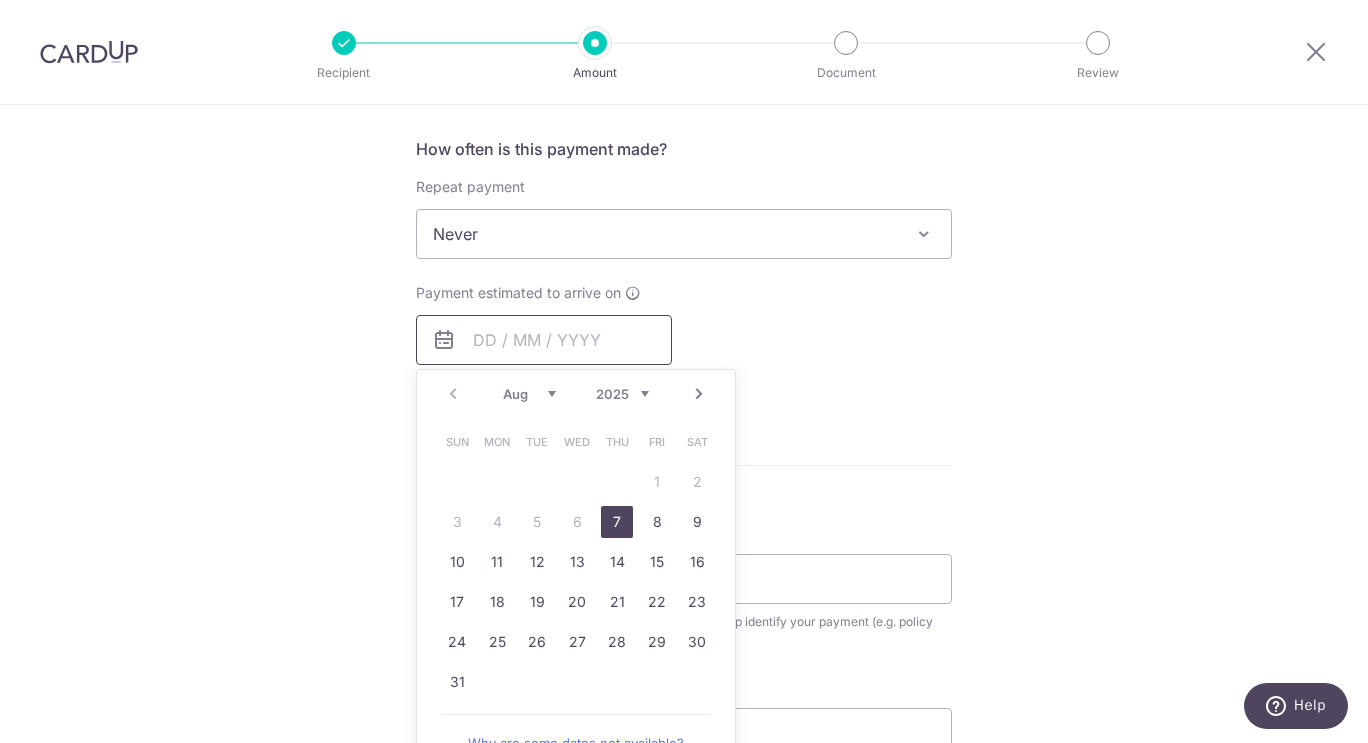 scroll, scrollTop: 712, scrollLeft: 0, axis: vertical 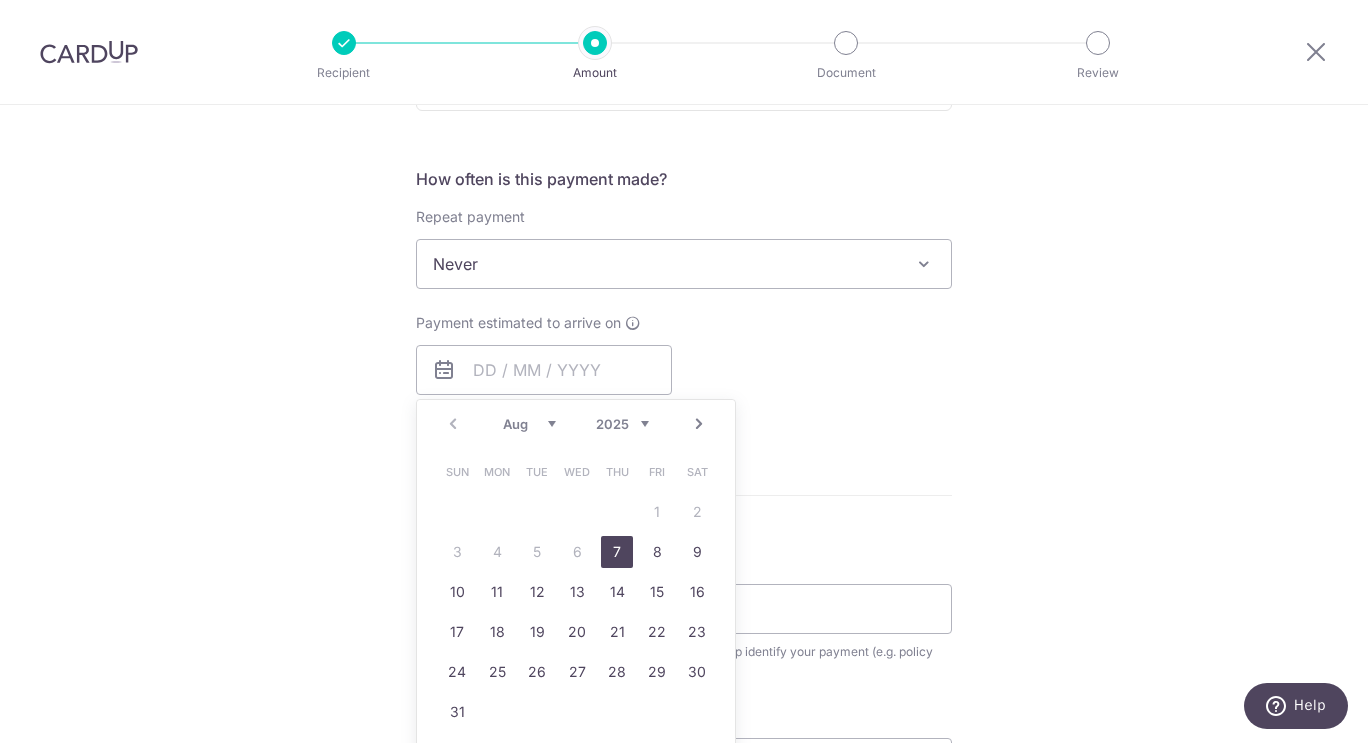 click on "7" at bounding box center (617, 552) 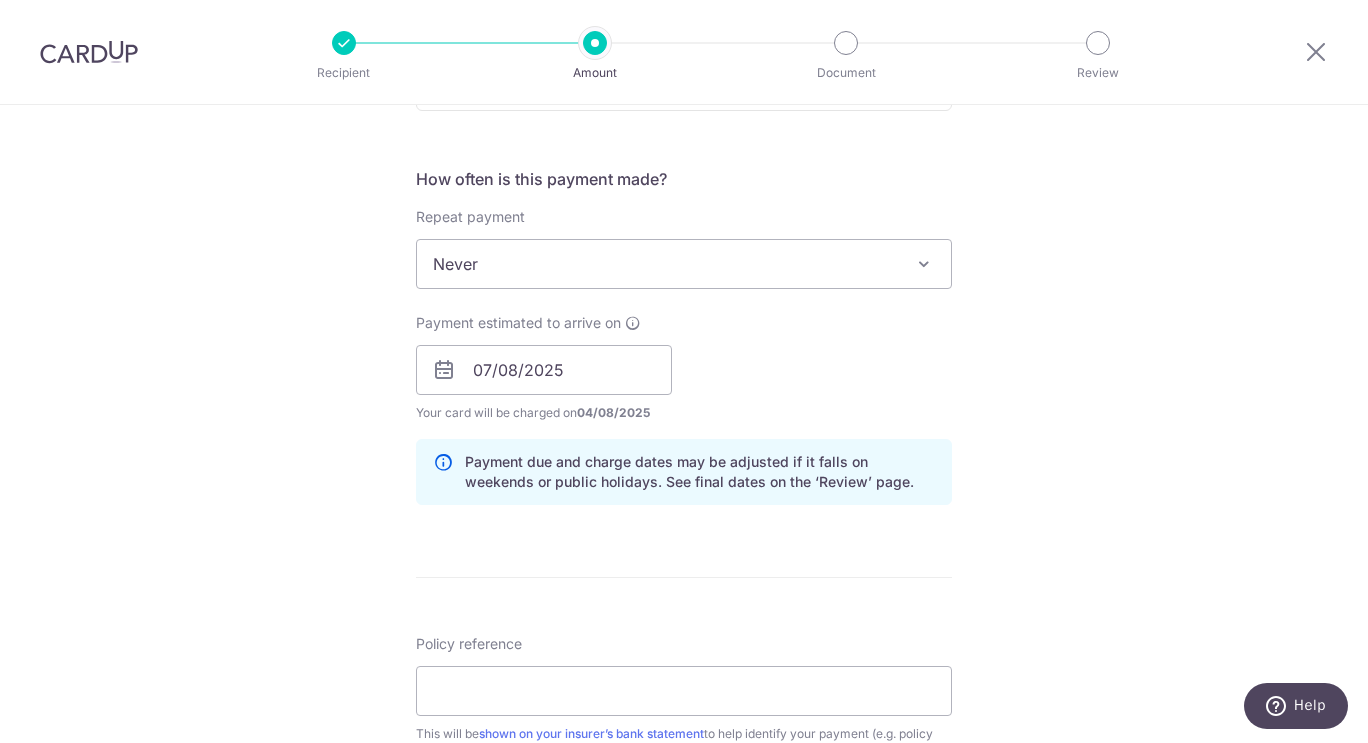 click on "Enter payment amount
SGD
2,117.50
2117.50
Select Card
**** 2601
Add credit card
Your Cards
**** 2601
Secure 256-bit SSL
Text
New card details
Card
Secure 256-bit SSL" at bounding box center (684, 357) 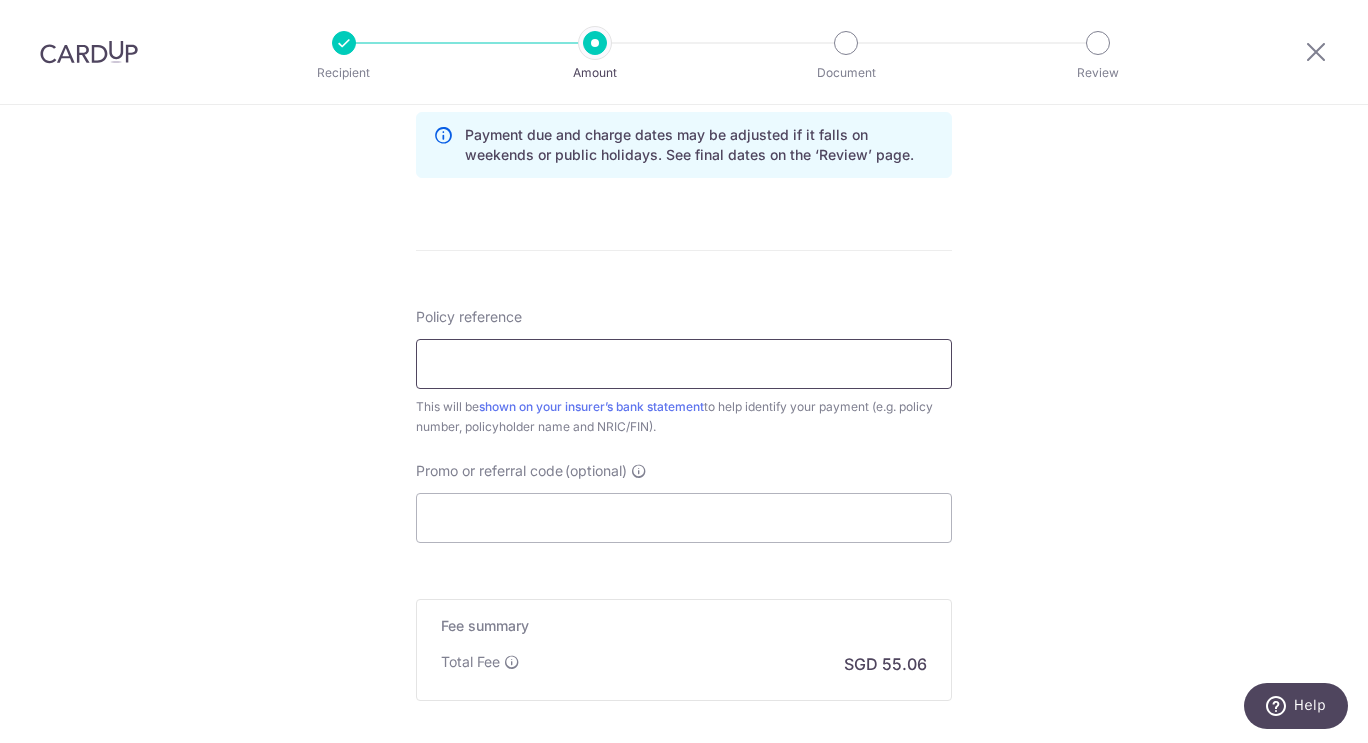scroll, scrollTop: 1040, scrollLeft: 0, axis: vertical 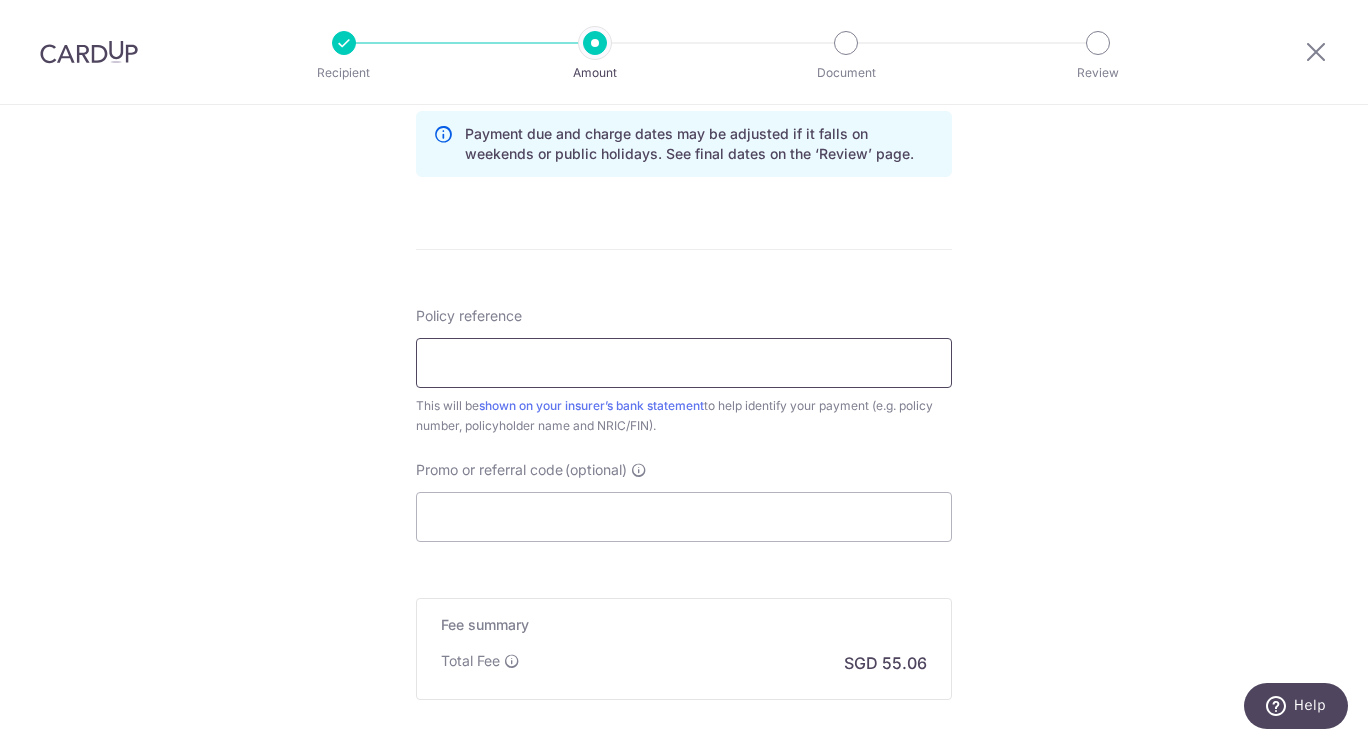 click on "Policy reference" at bounding box center [684, 363] 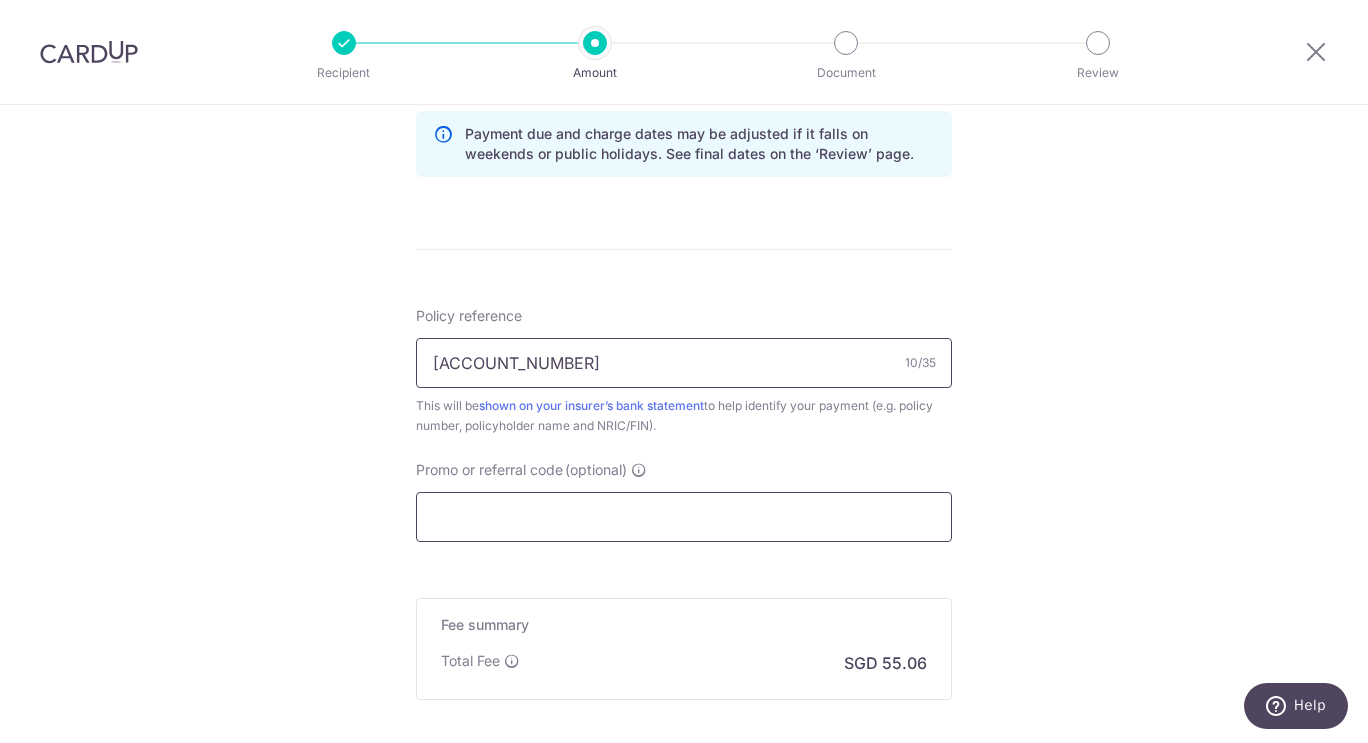 type on "E223678769" 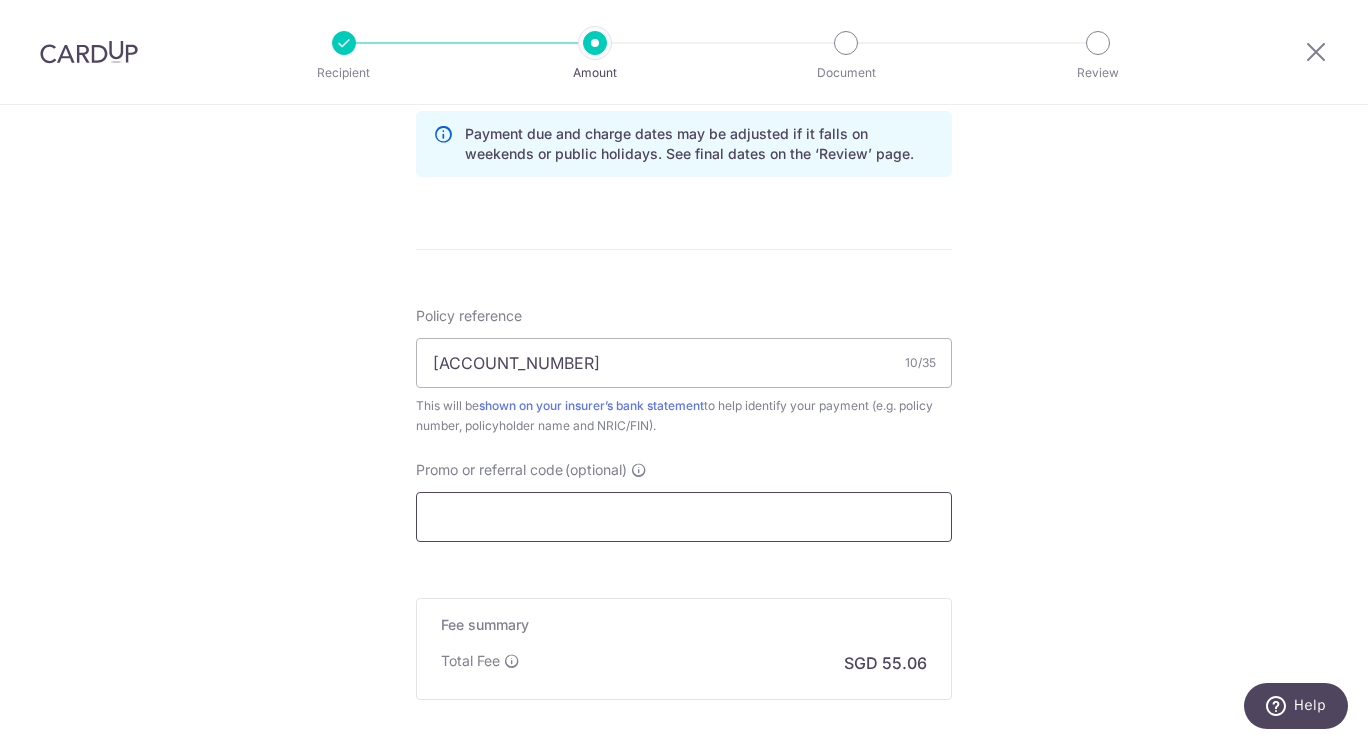 click on "Promo or referral code
(optional)" at bounding box center [684, 517] 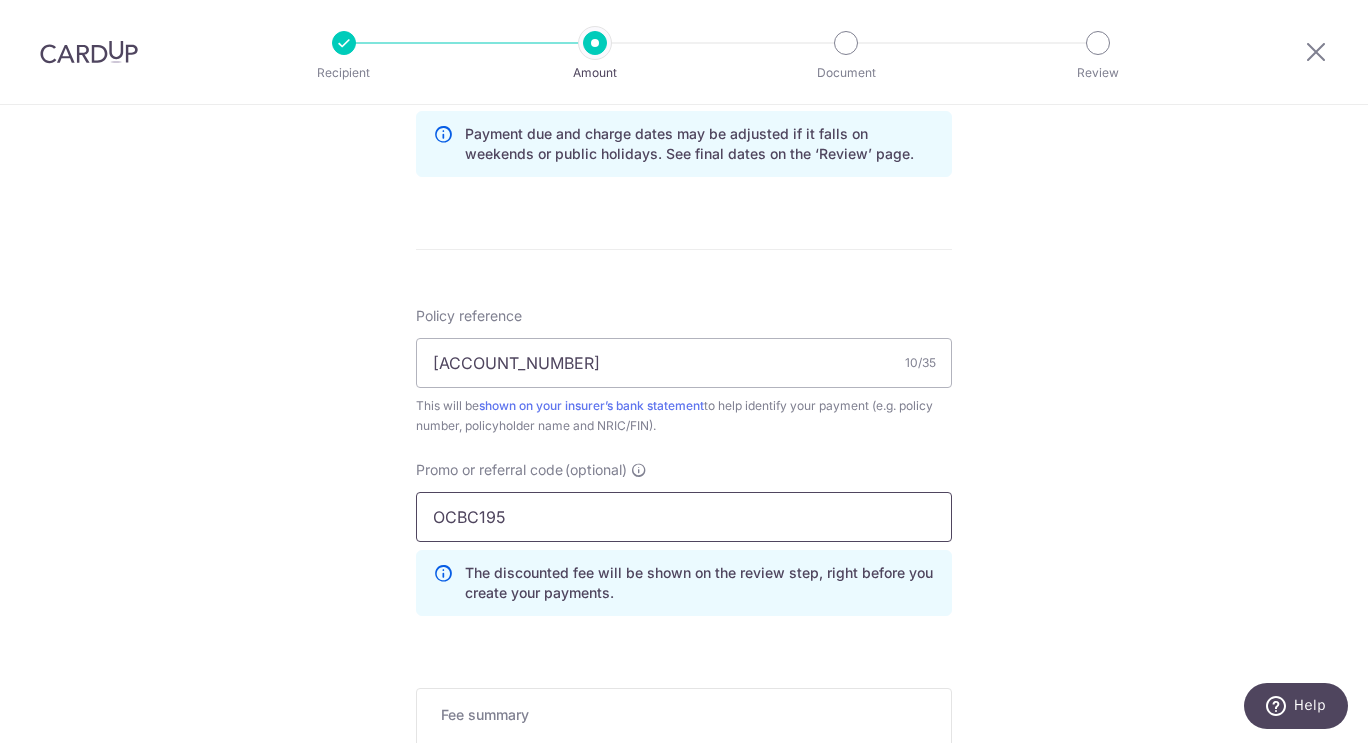 type on "OCBC195" 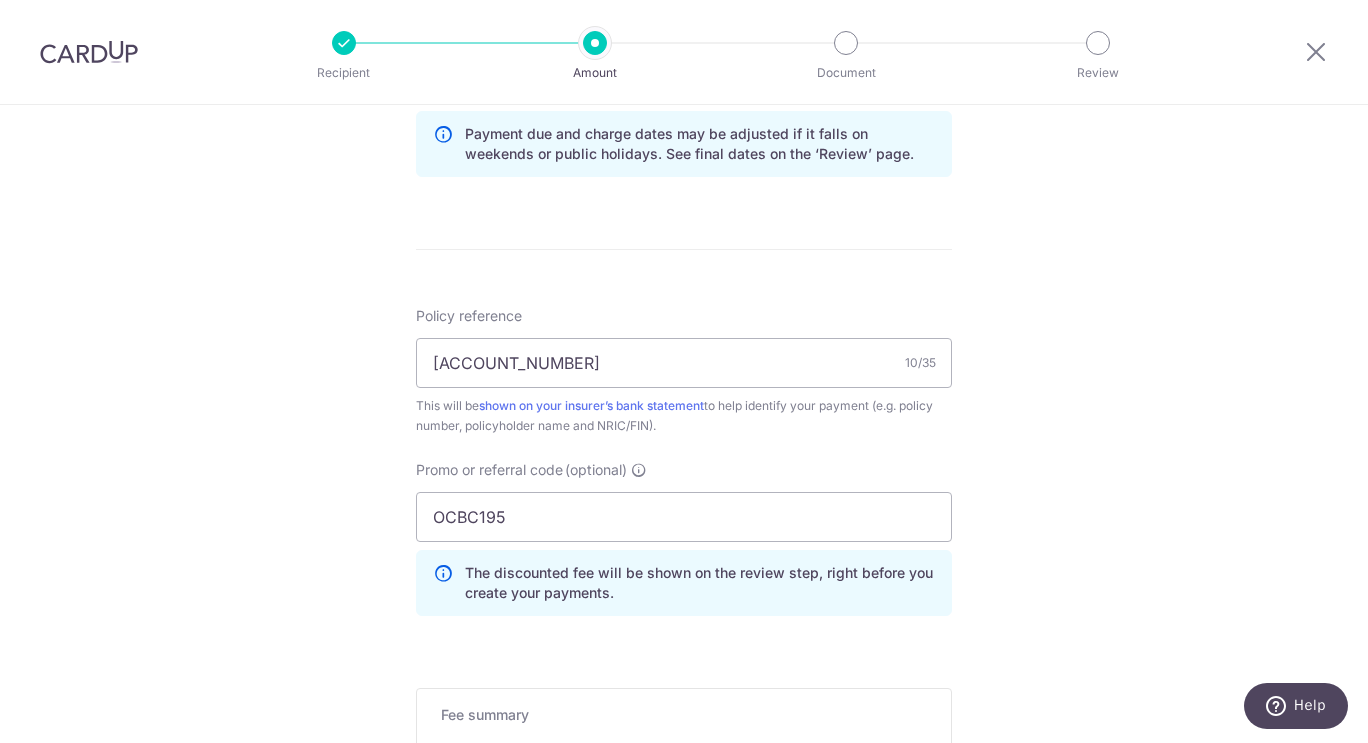 click on "Tell us more about your payment
Enter payment amount
SGD
2,117.50
2117.50
Select Card
**** 2601
Add credit card
Your Cards
**** 2601
Secure 256-bit SSL
Text
New card details
Card
Secure 256-bit SSL" at bounding box center [684, 55] 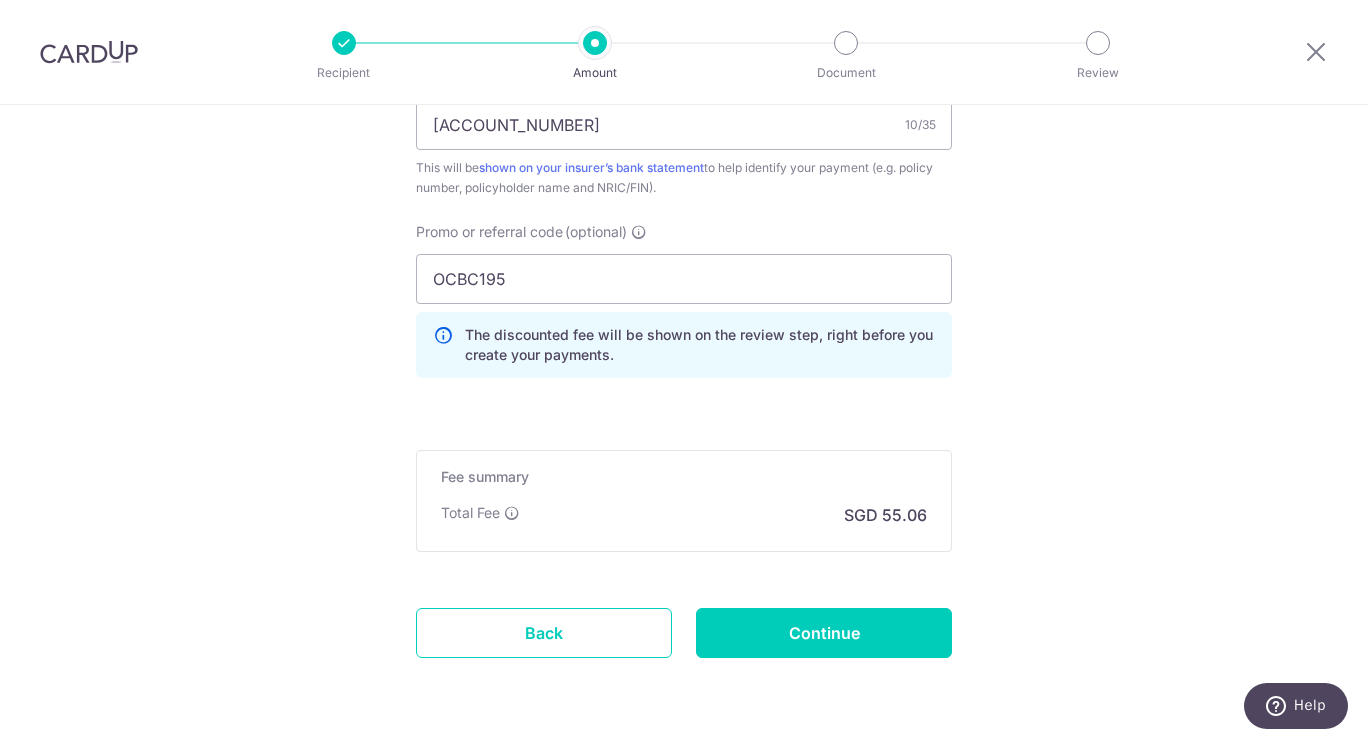 scroll, scrollTop: 1278, scrollLeft: 0, axis: vertical 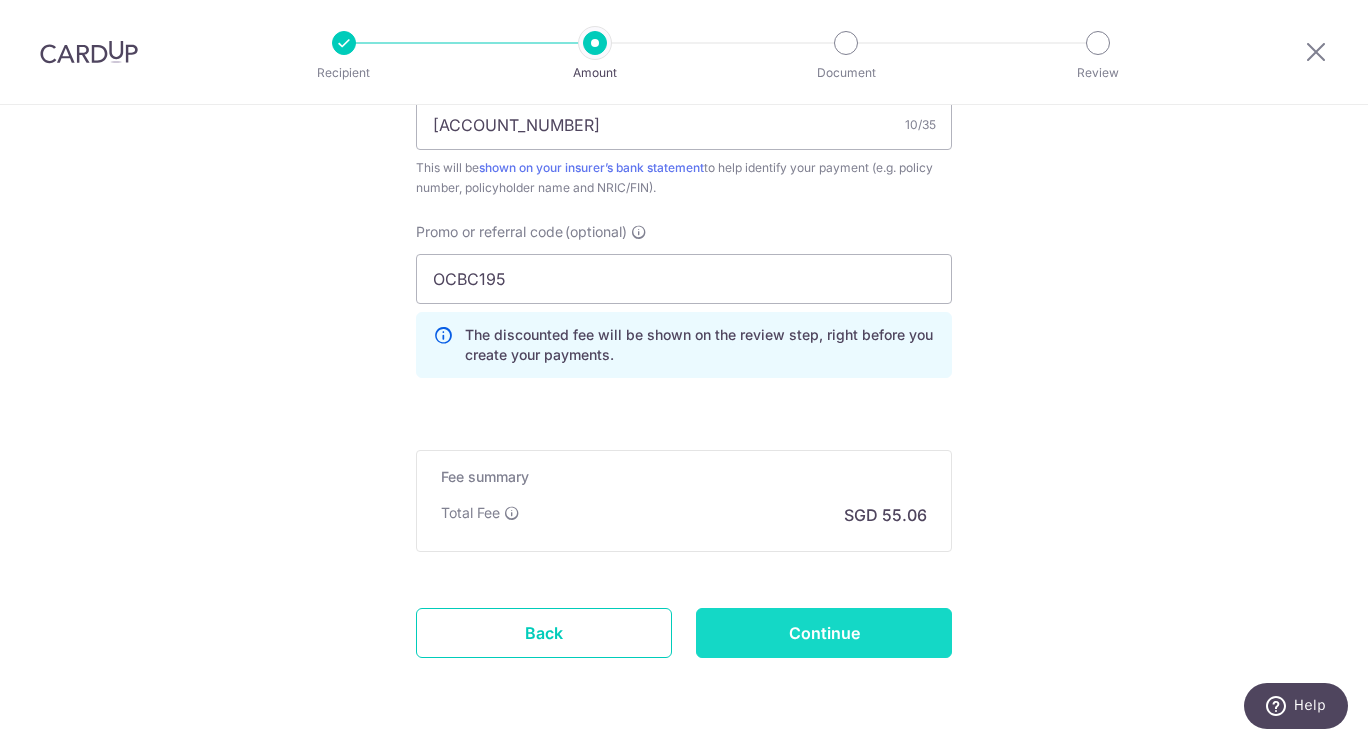 click on "Continue" at bounding box center [824, 633] 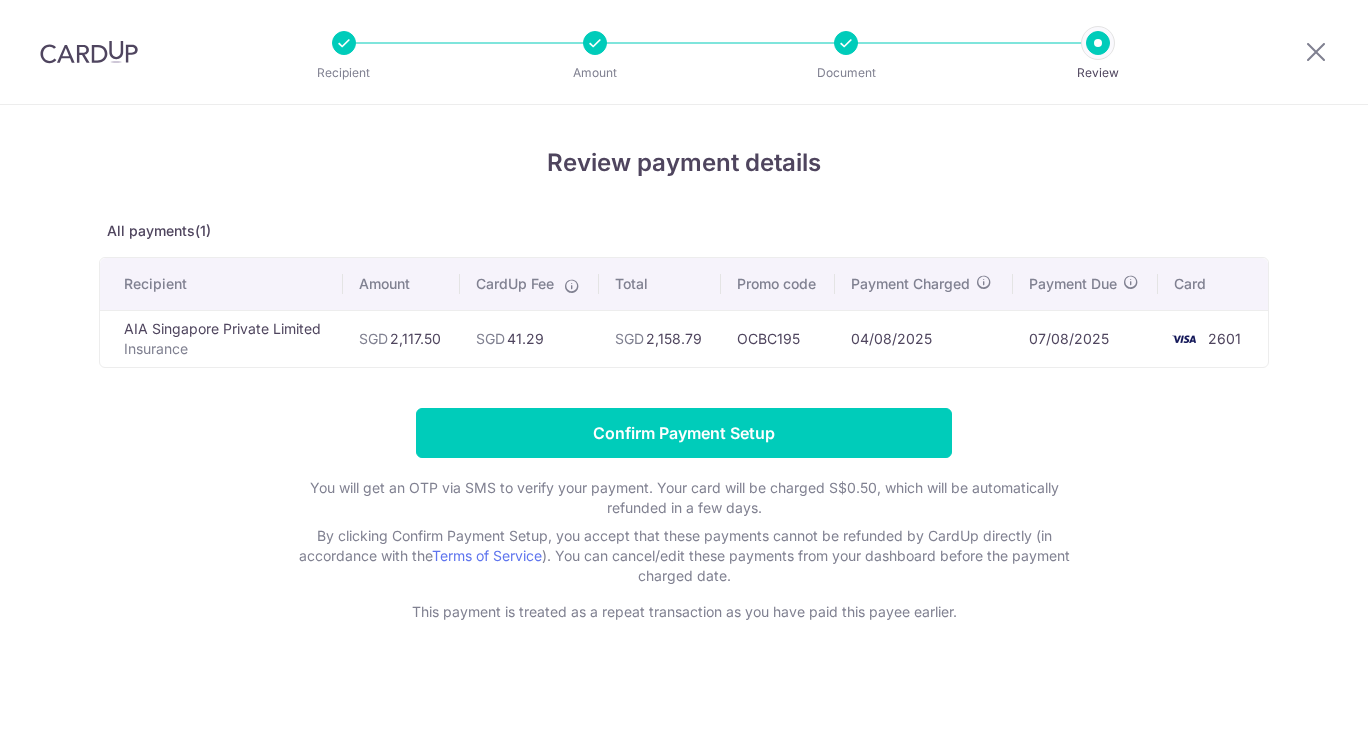 scroll, scrollTop: 0, scrollLeft: 0, axis: both 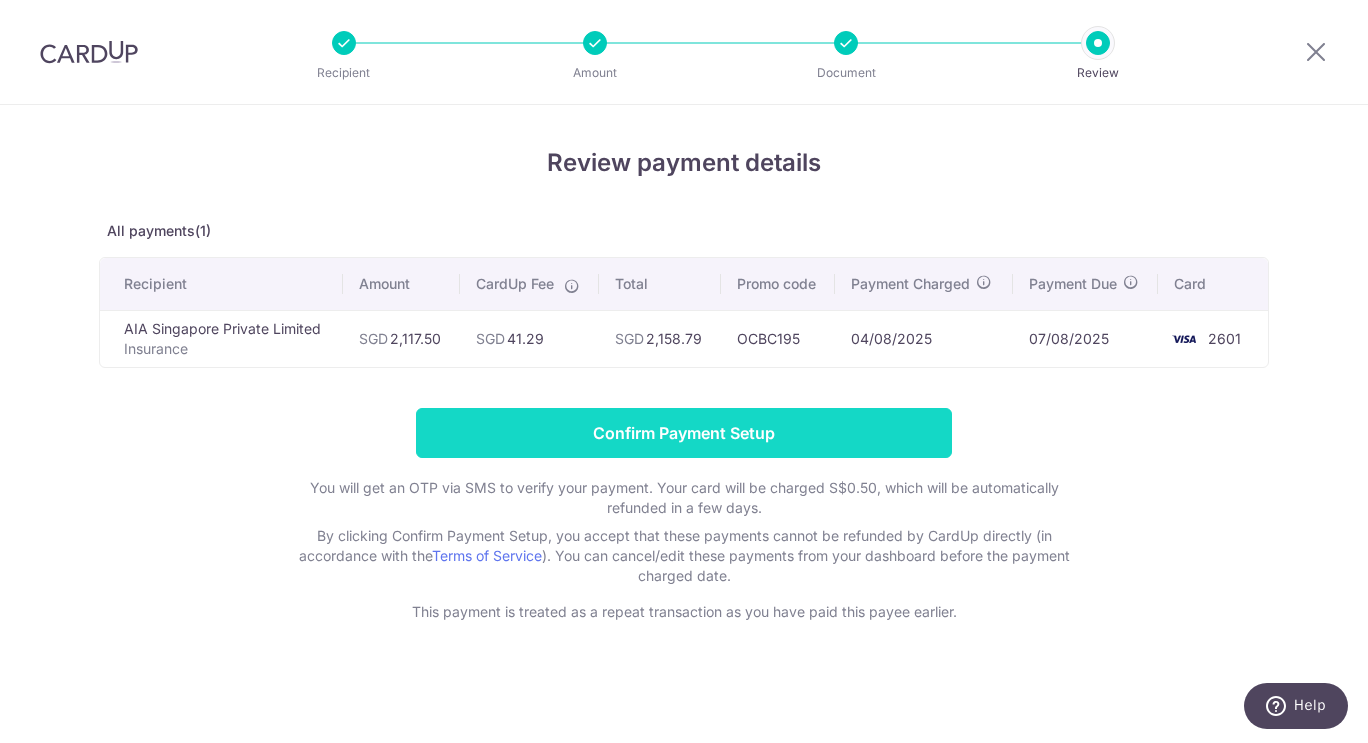 click on "Confirm Payment Setup" at bounding box center (684, 433) 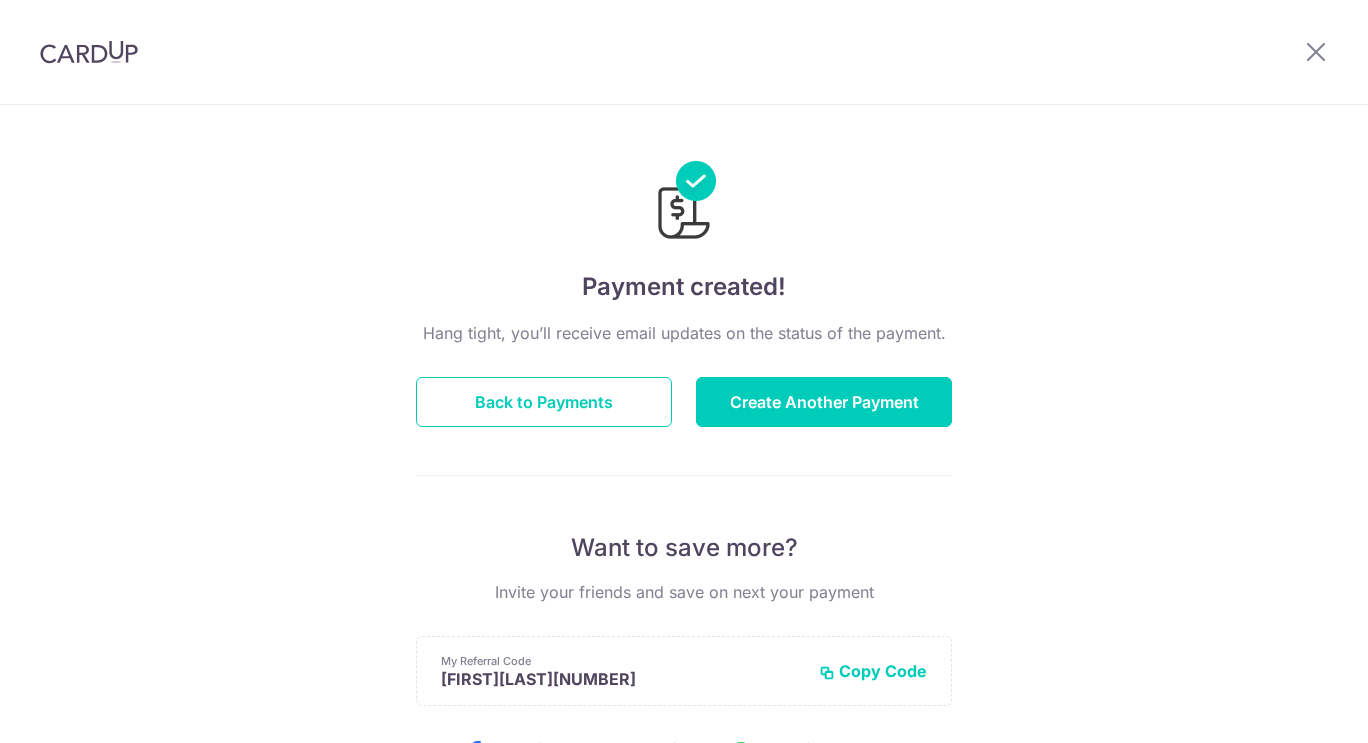 scroll, scrollTop: 0, scrollLeft: 0, axis: both 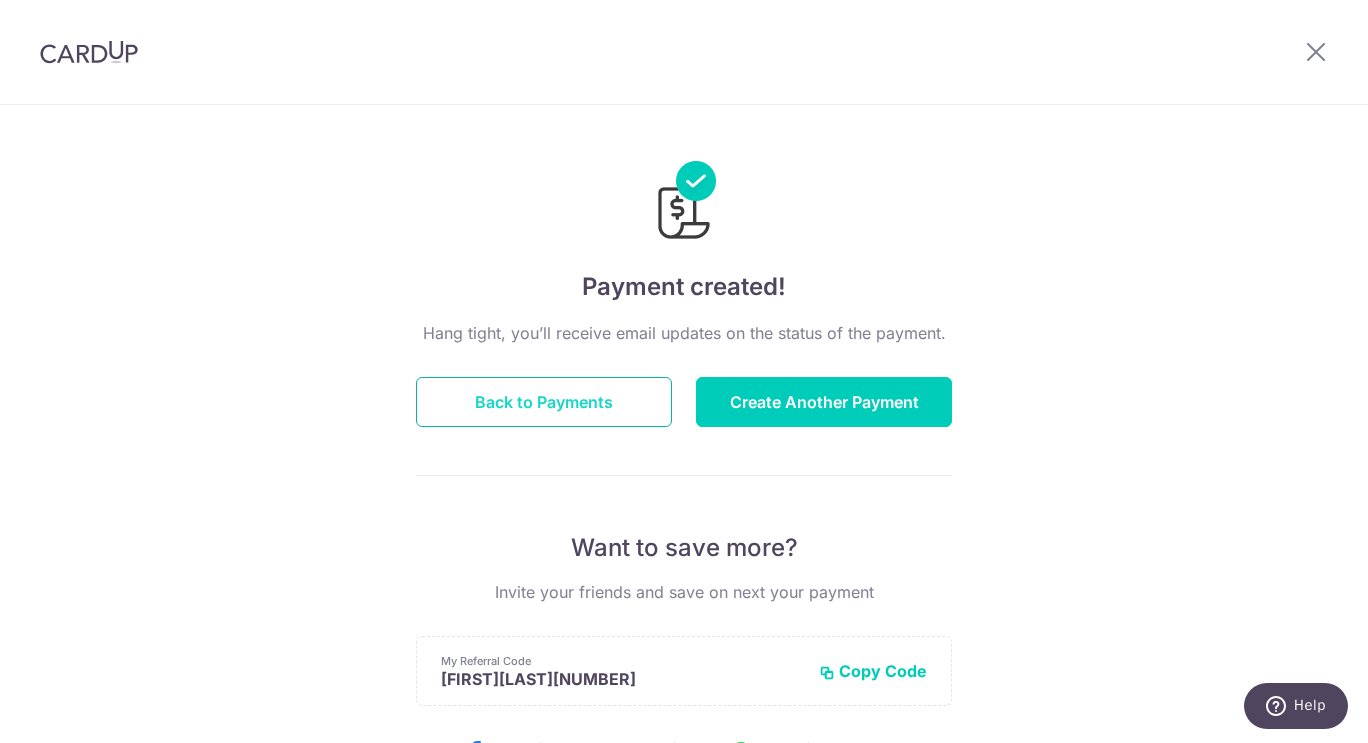 click on "Back to Payments" at bounding box center (544, 402) 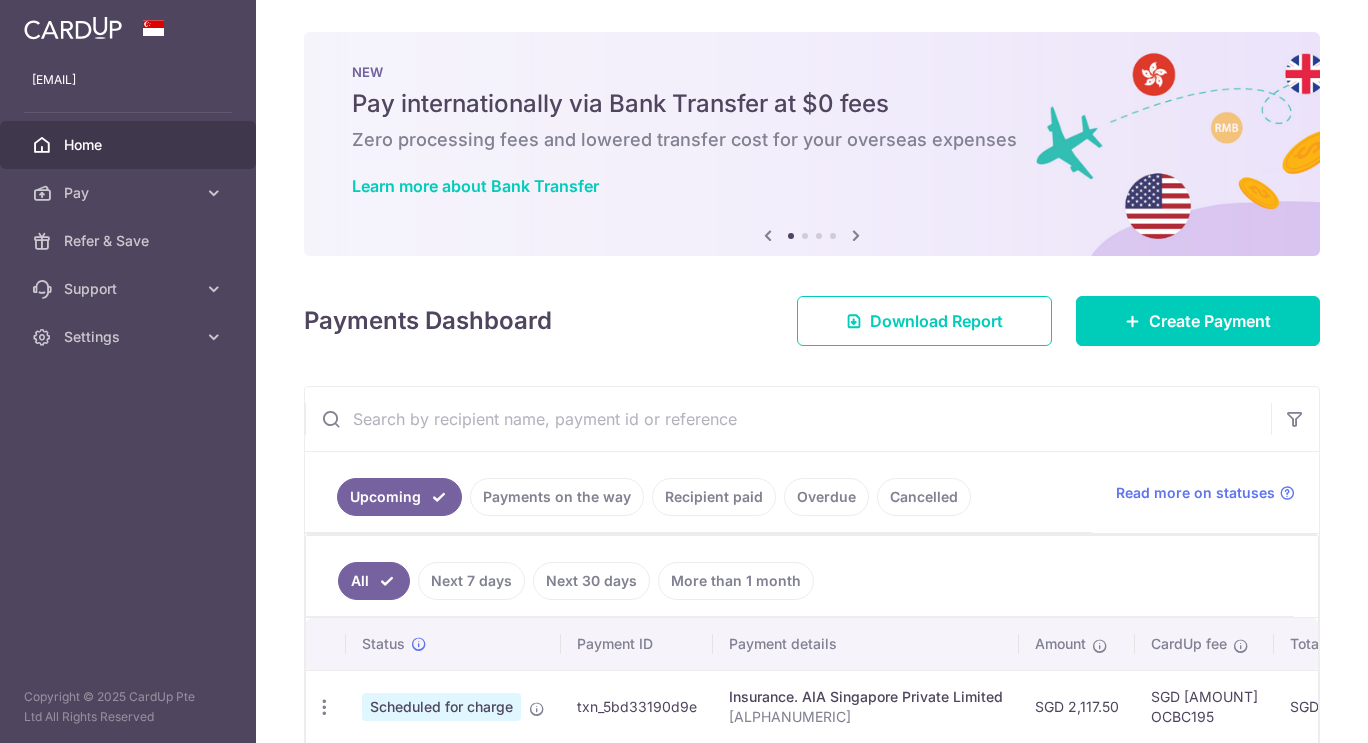 scroll, scrollTop: 0, scrollLeft: 0, axis: both 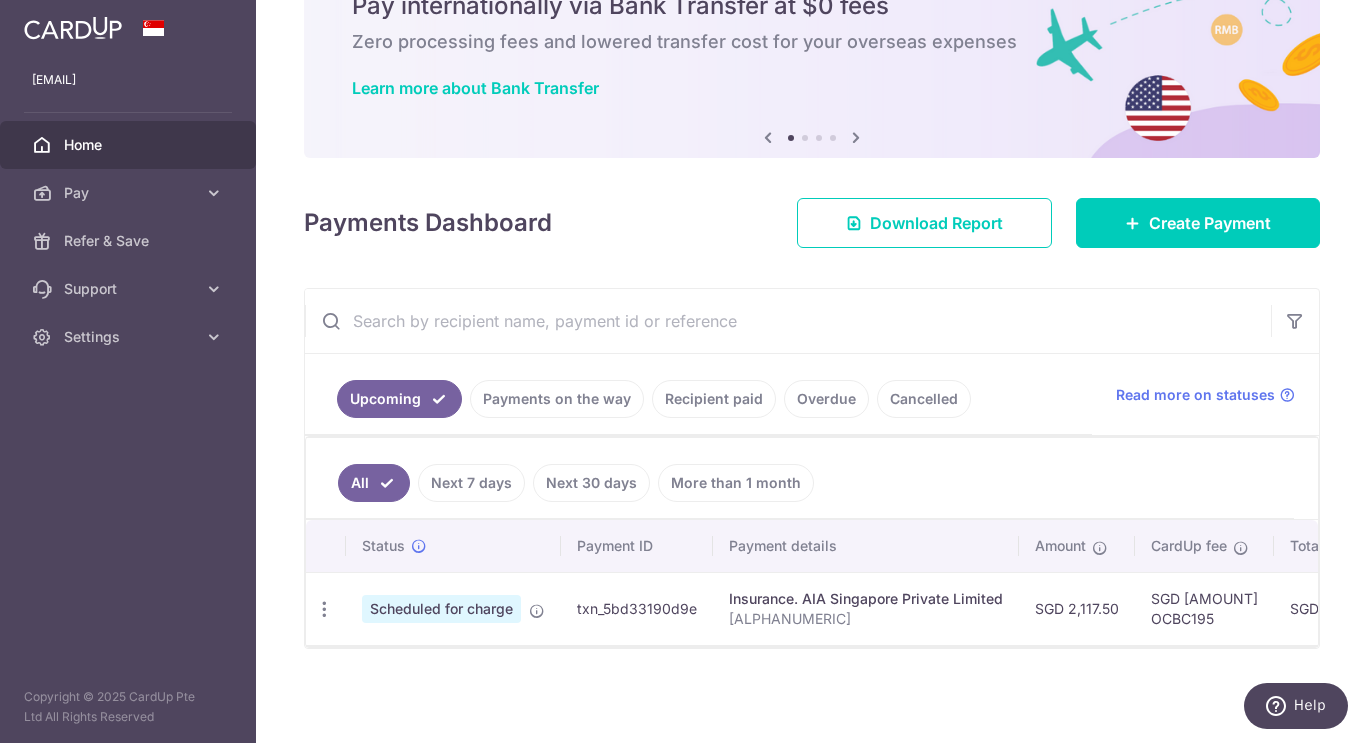 click on "Recipient paid" at bounding box center [714, 399] 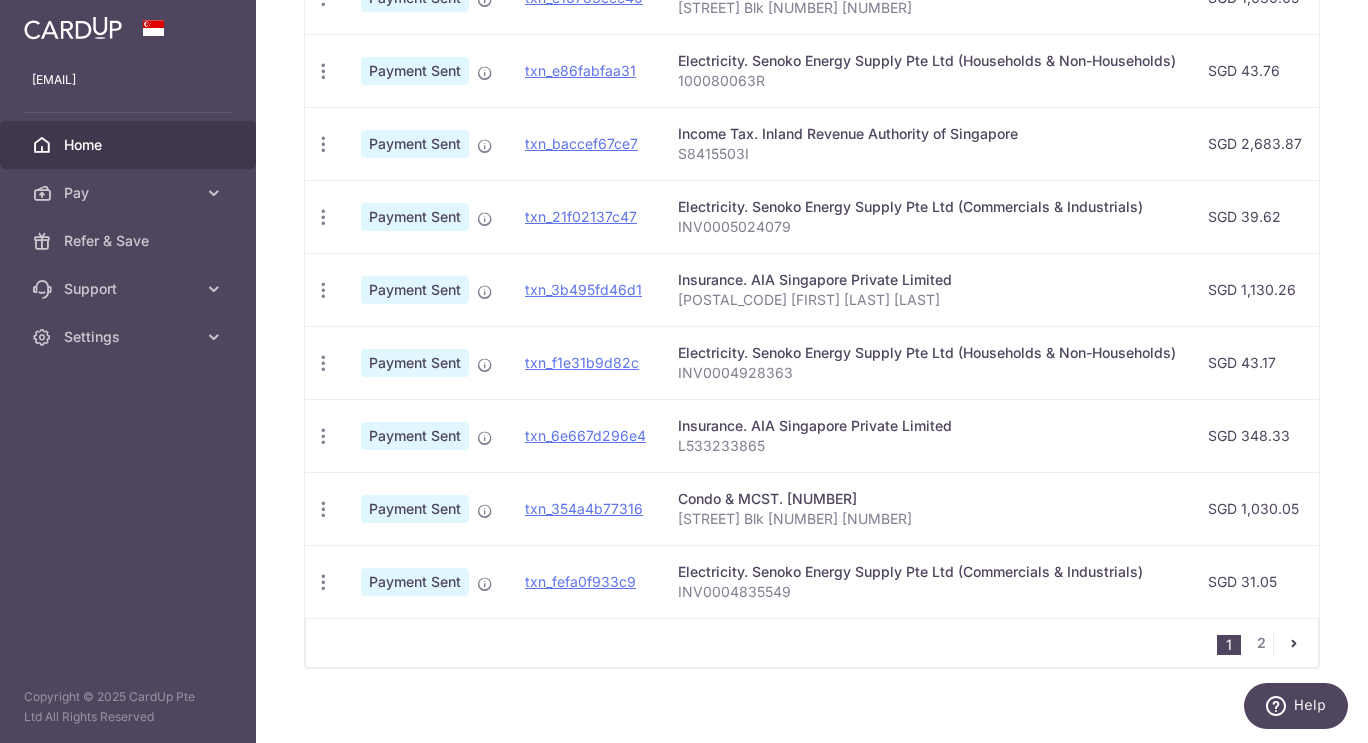 scroll, scrollTop: 699, scrollLeft: 0, axis: vertical 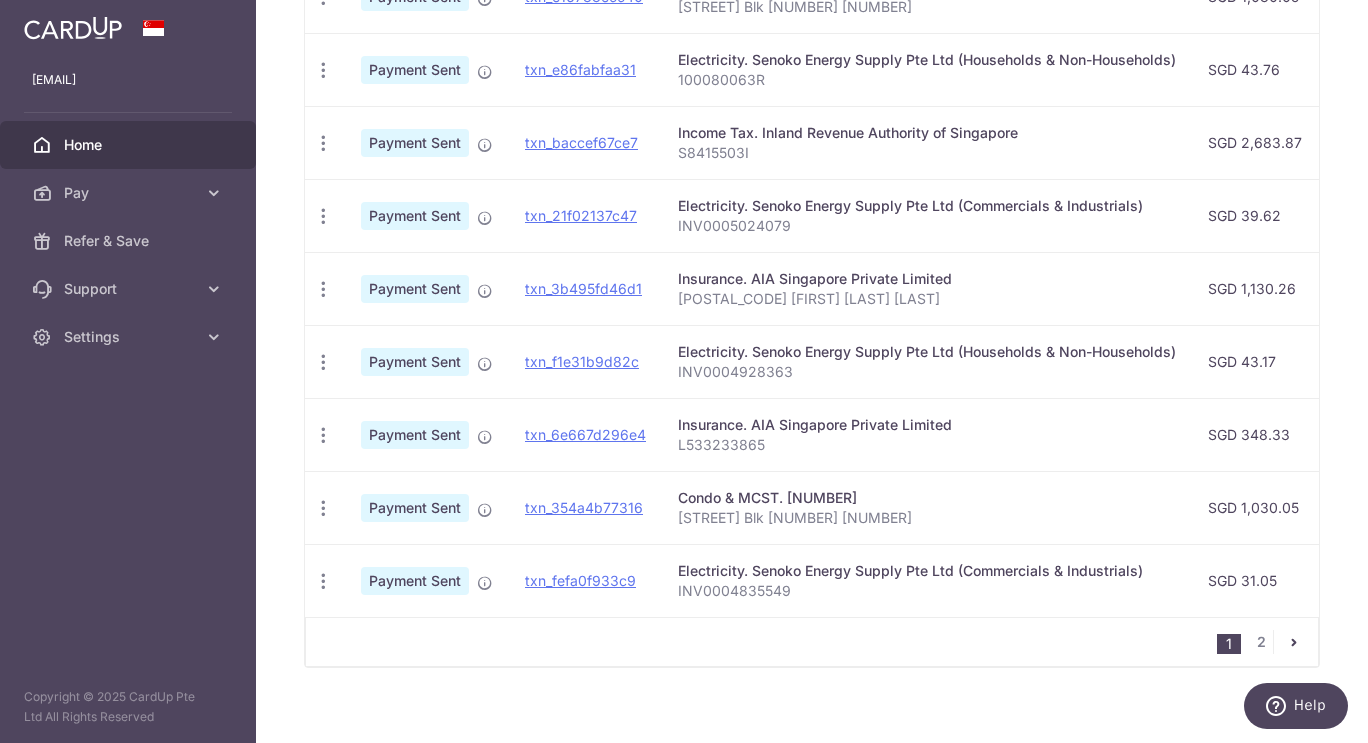click at bounding box center (1294, 642) 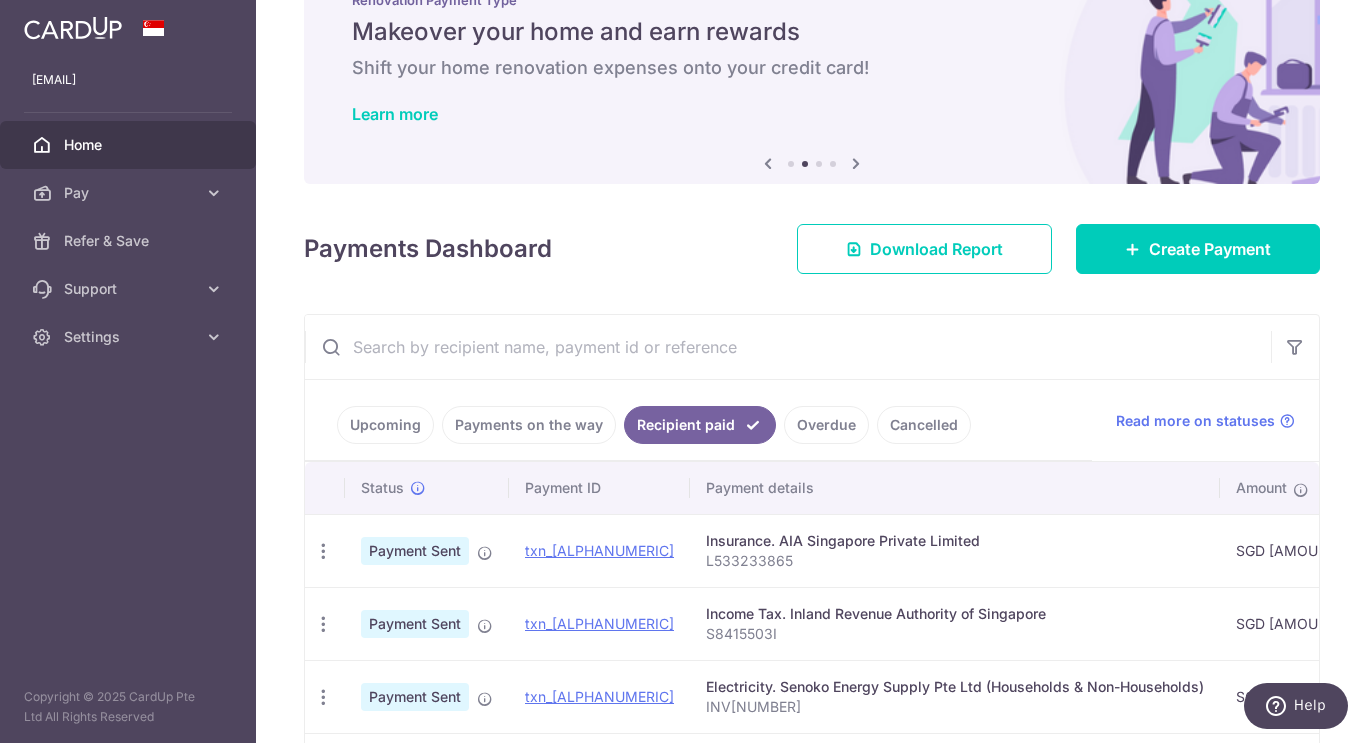 scroll, scrollTop: 509, scrollLeft: 0, axis: vertical 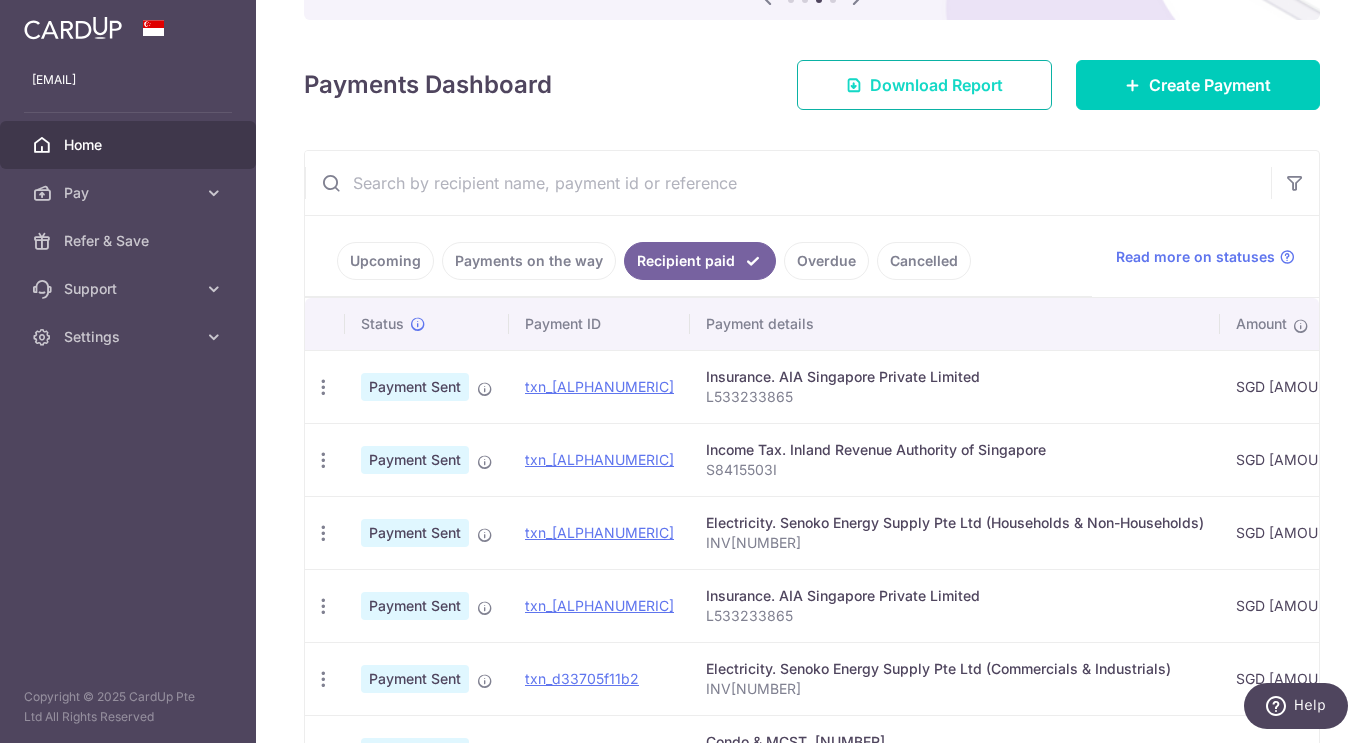 click on "Download Report" at bounding box center (936, 85) 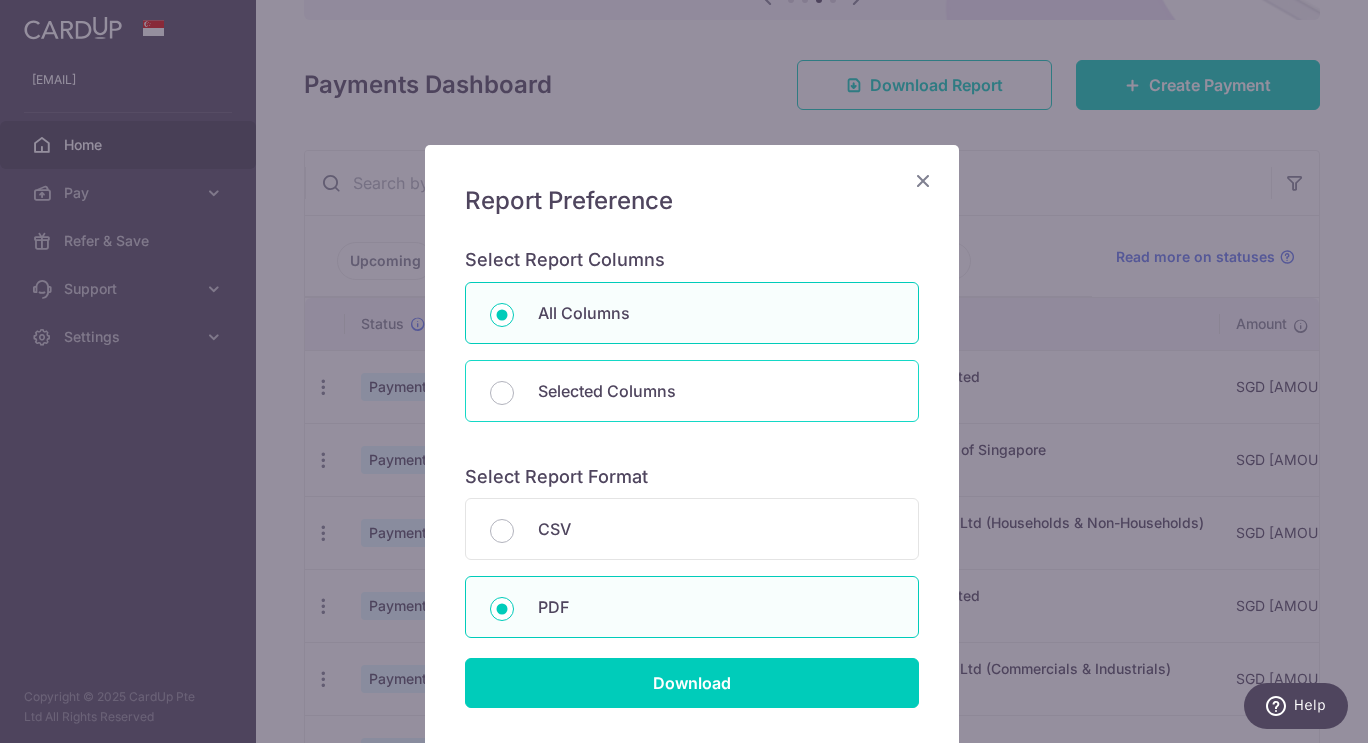 click on "Selected Columns" at bounding box center [692, 391] 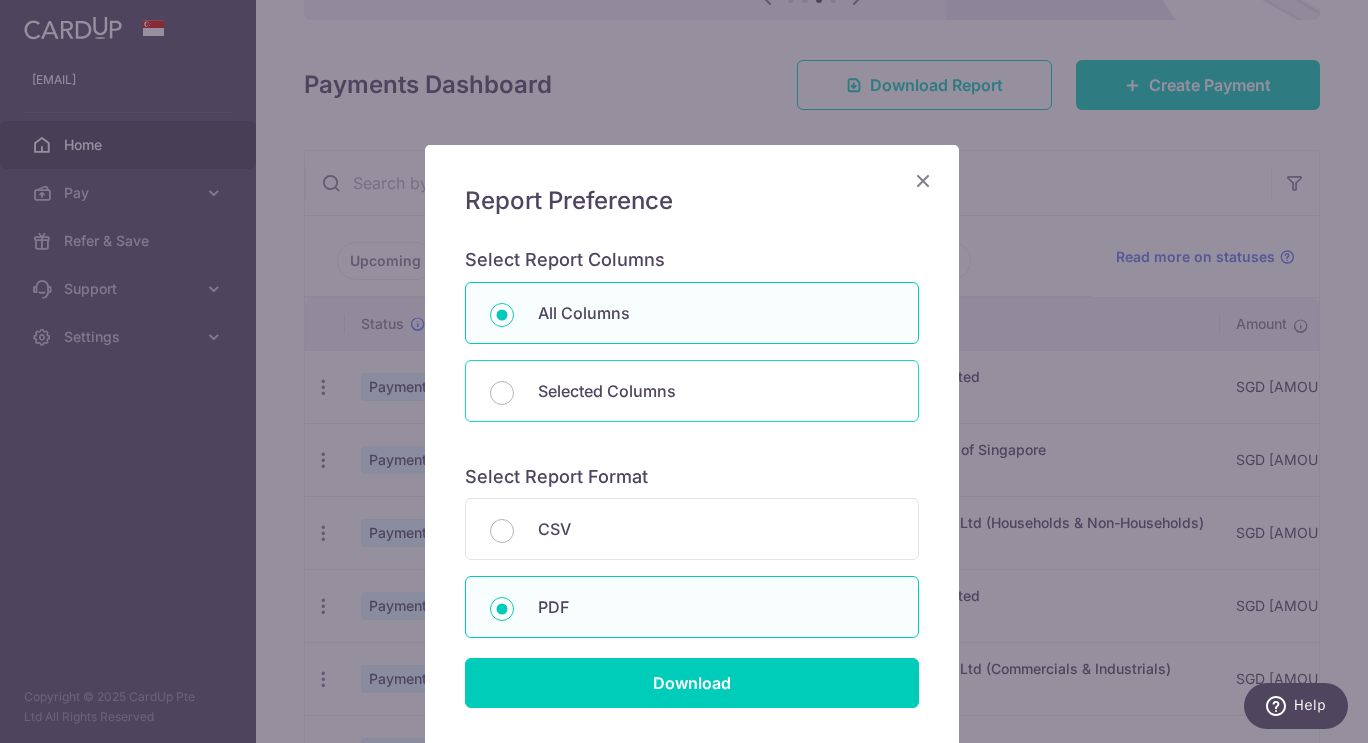 radio on "false" 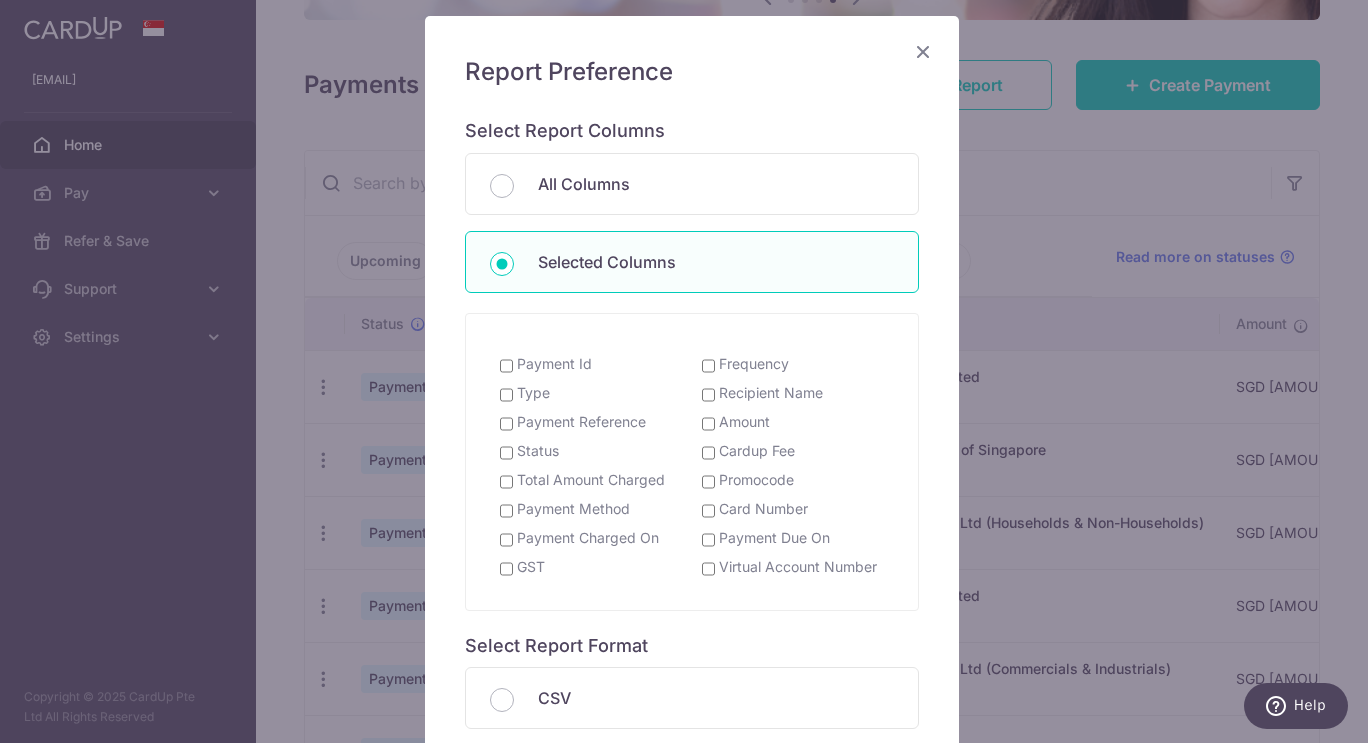 scroll, scrollTop: 135, scrollLeft: 0, axis: vertical 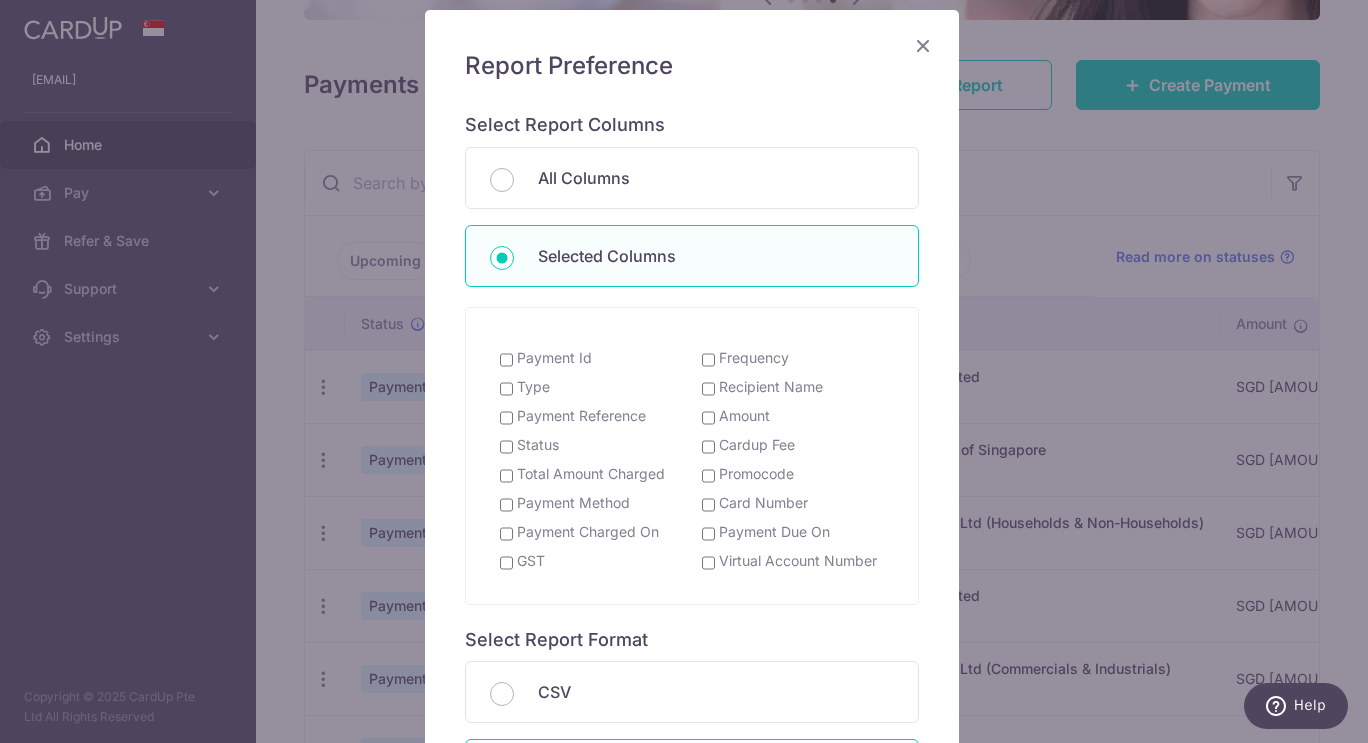 click on "Payment Id" at bounding box center (554, 358) 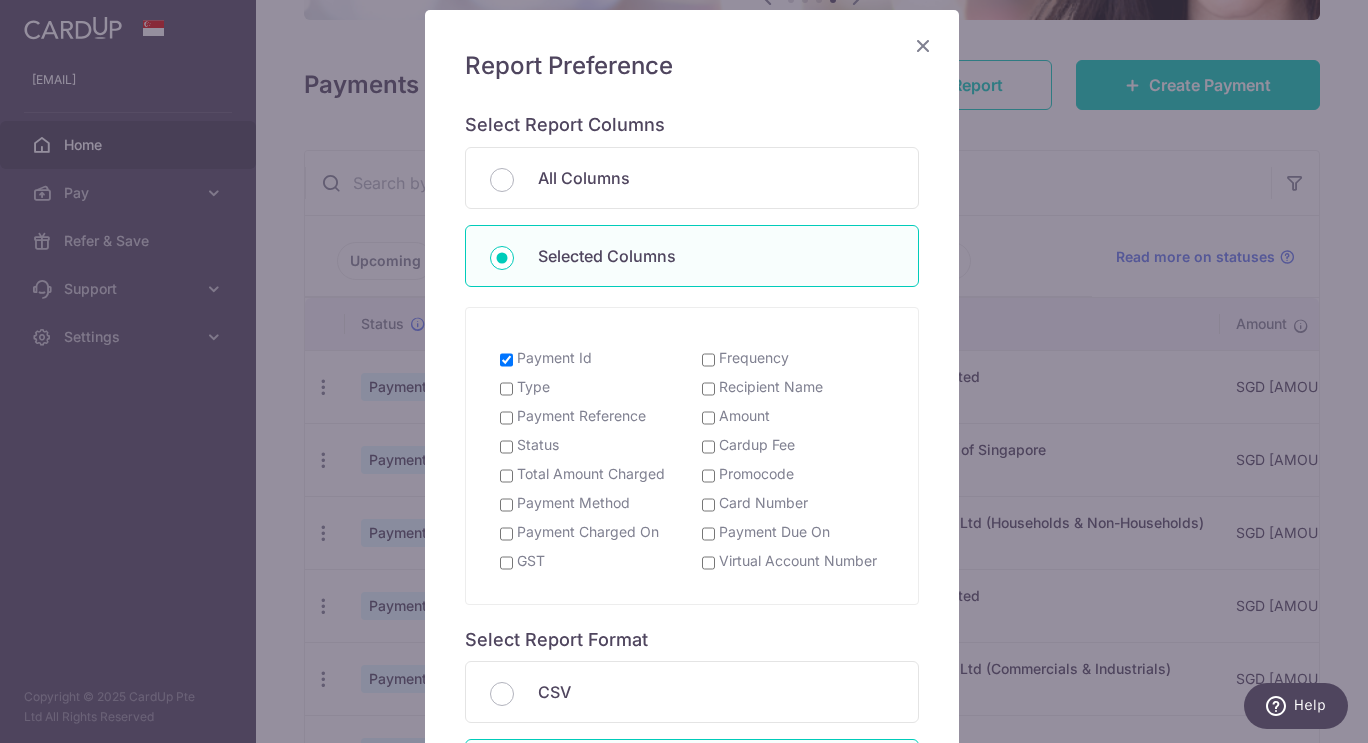 click on "Type" at bounding box center (506, 389) 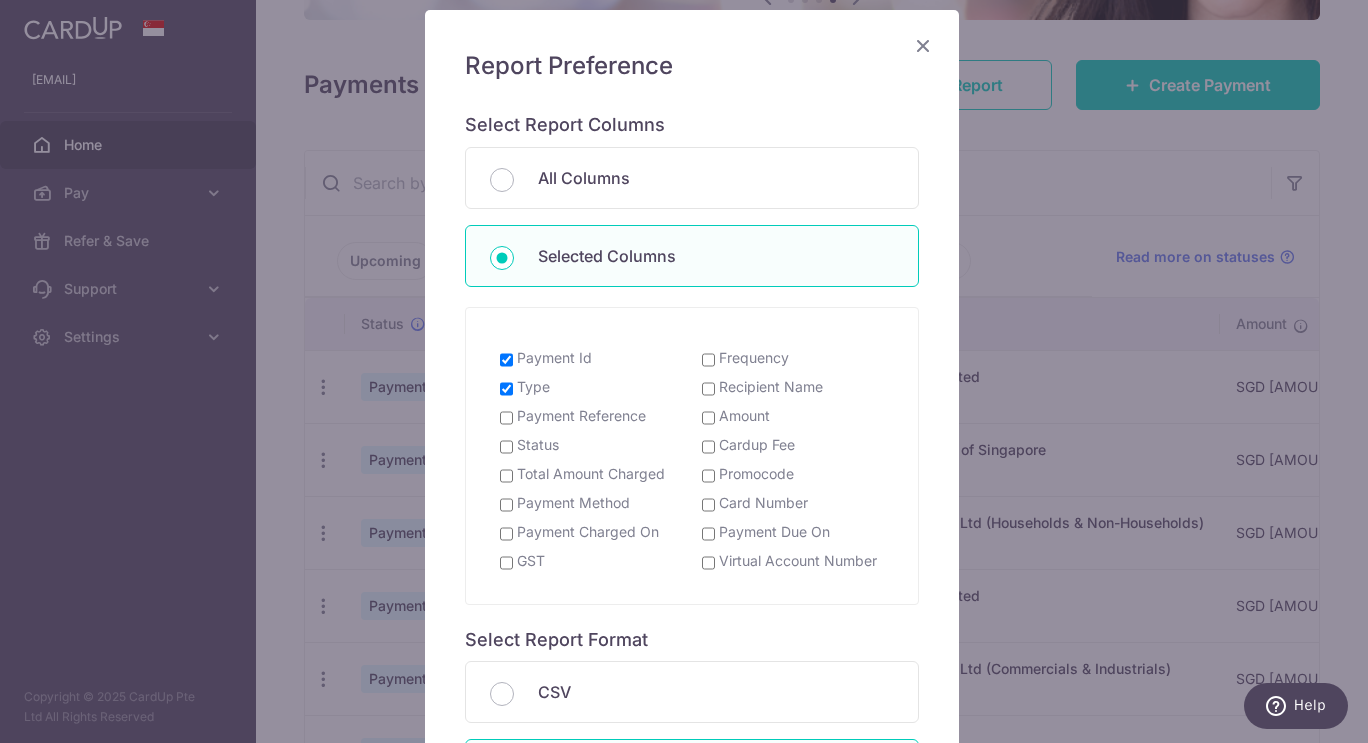 click on "Payment Reference" at bounding box center [573, 416] 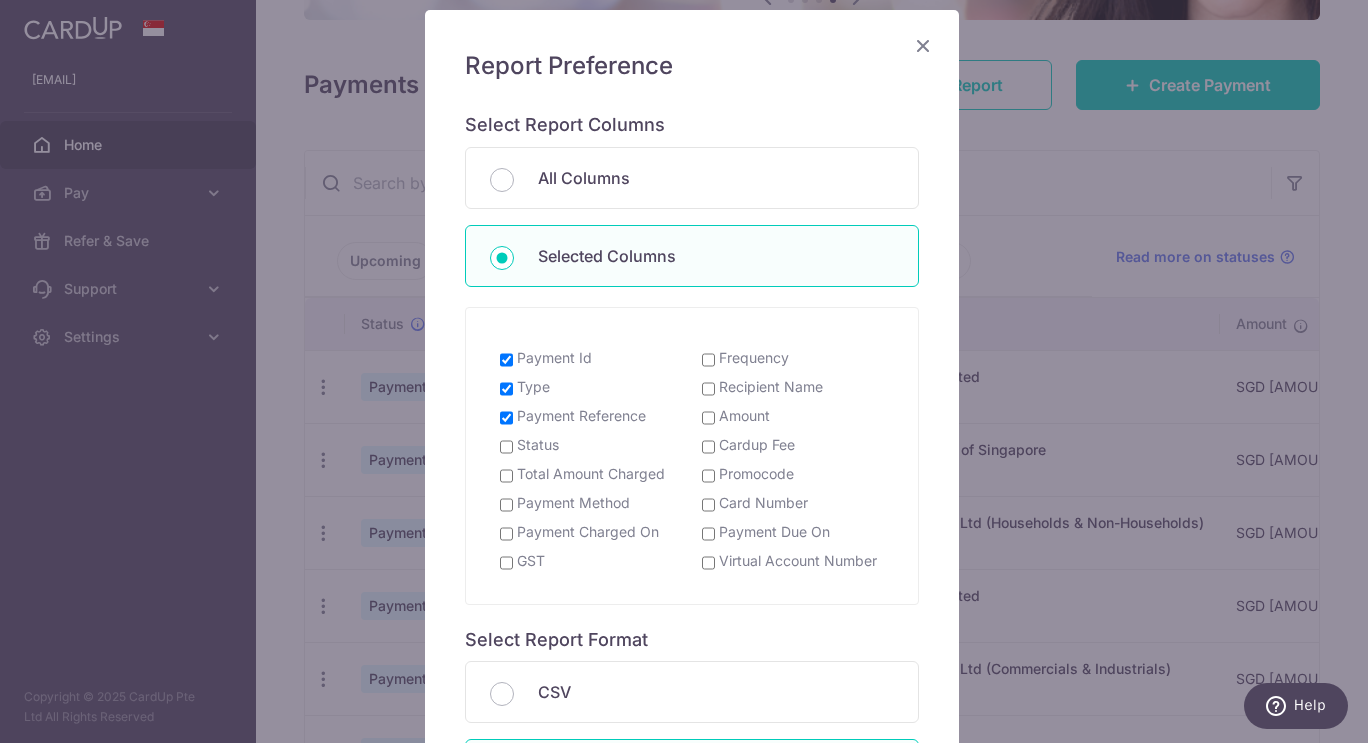 click on "Status" at bounding box center (506, 447) 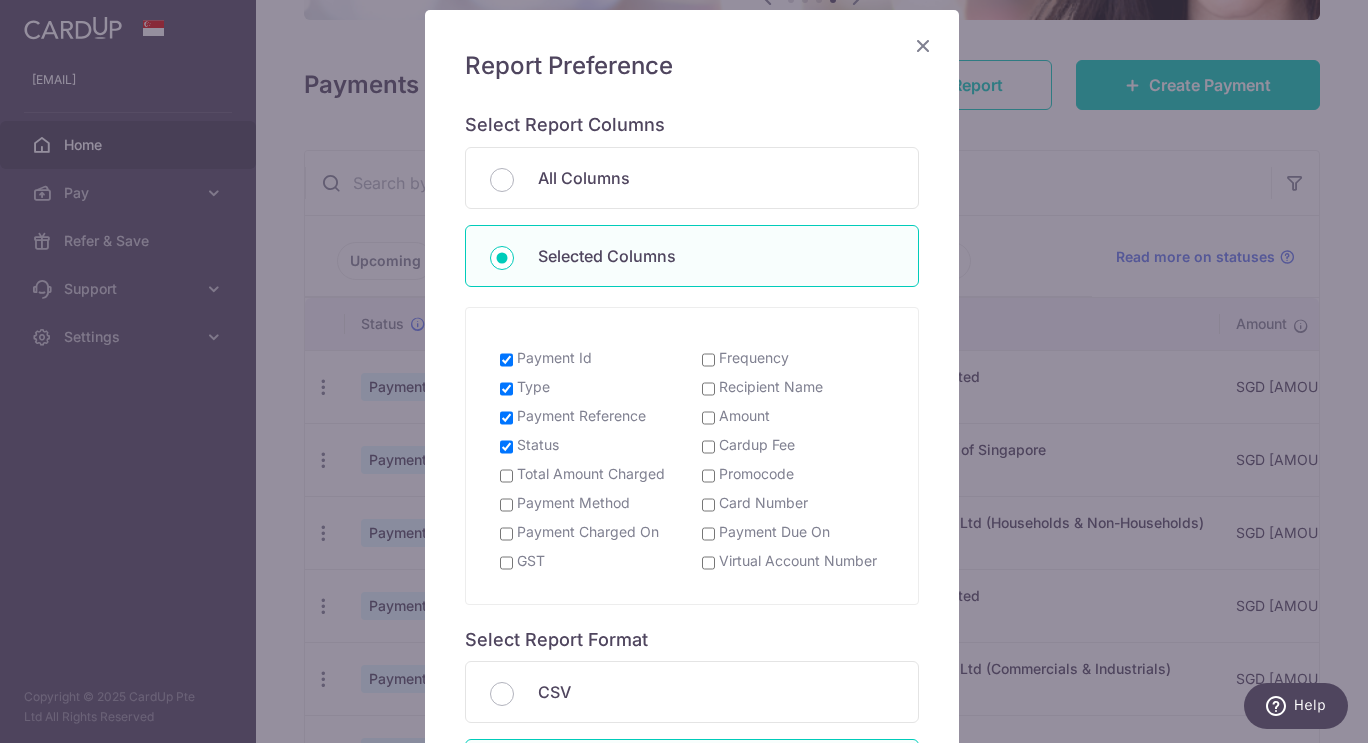click on "Total Amount Charged" at bounding box center [506, 476] 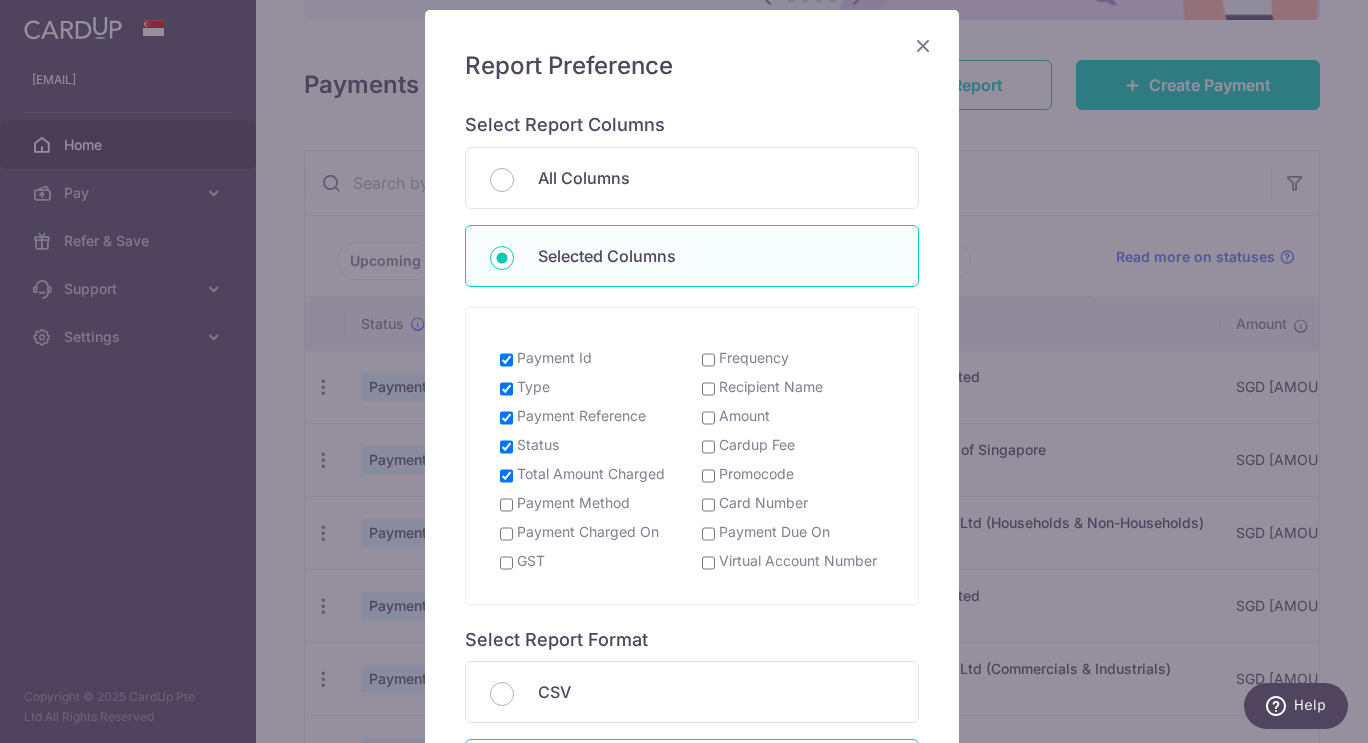 click on "Recipient Name" at bounding box center [708, 389] 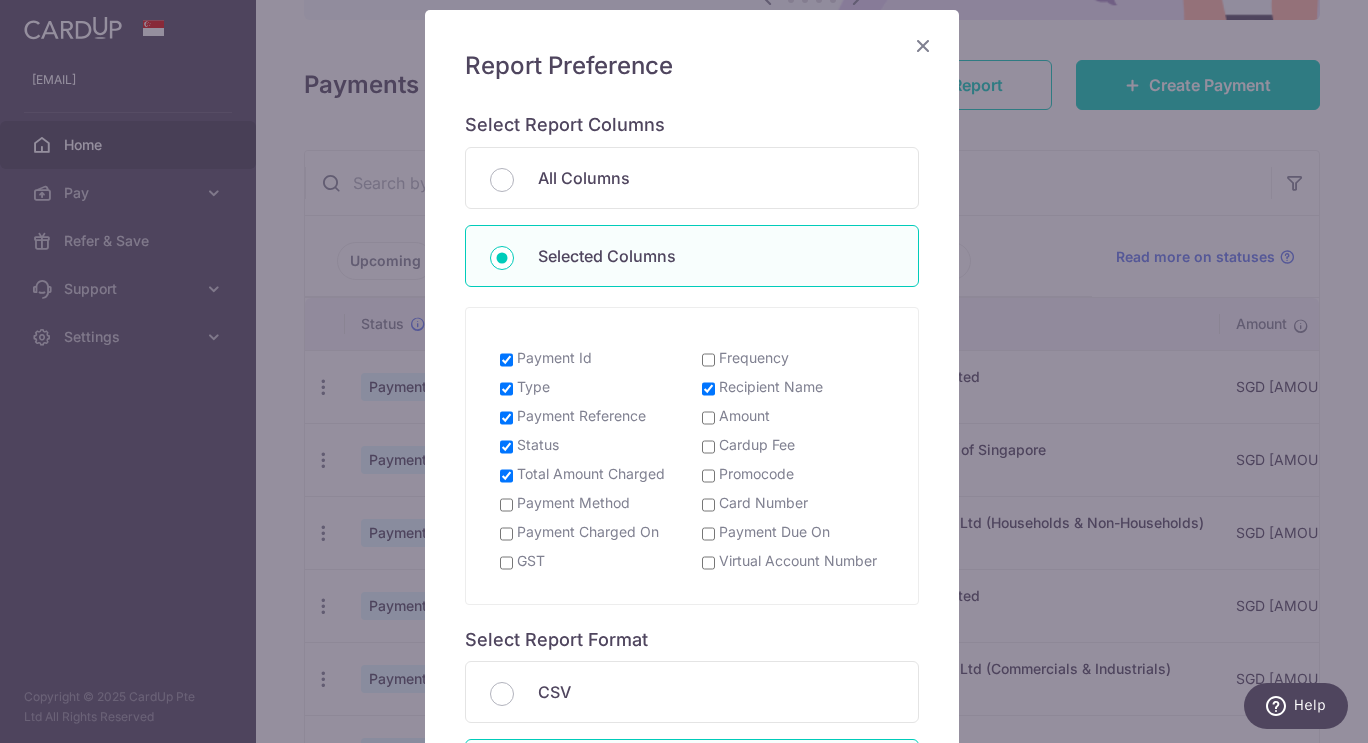 click on "Amount" at bounding box center (708, 418) 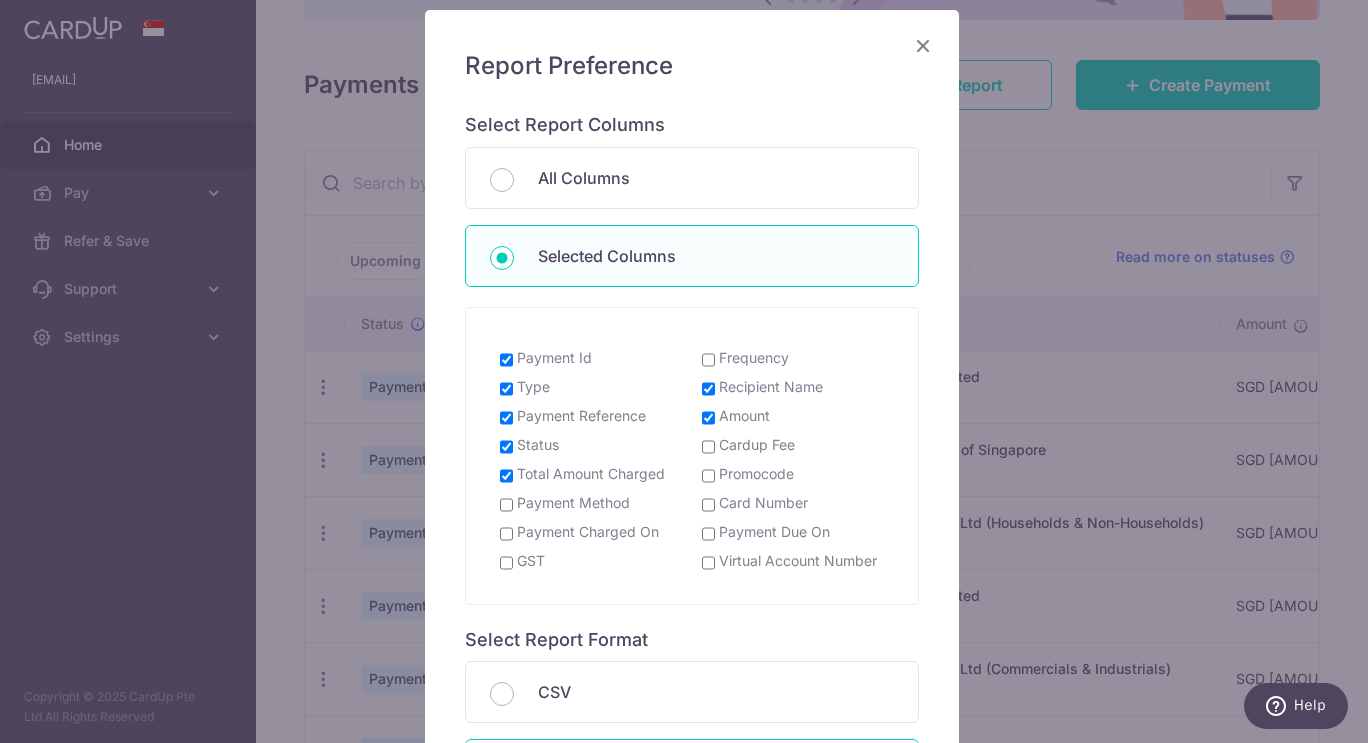 click on "Payment Id
Frequency
Type
Recipient Name
Payment Reference
Amount
Status
Cardup Fee
Total Amount Charged
Promocode GST" at bounding box center [692, 464] 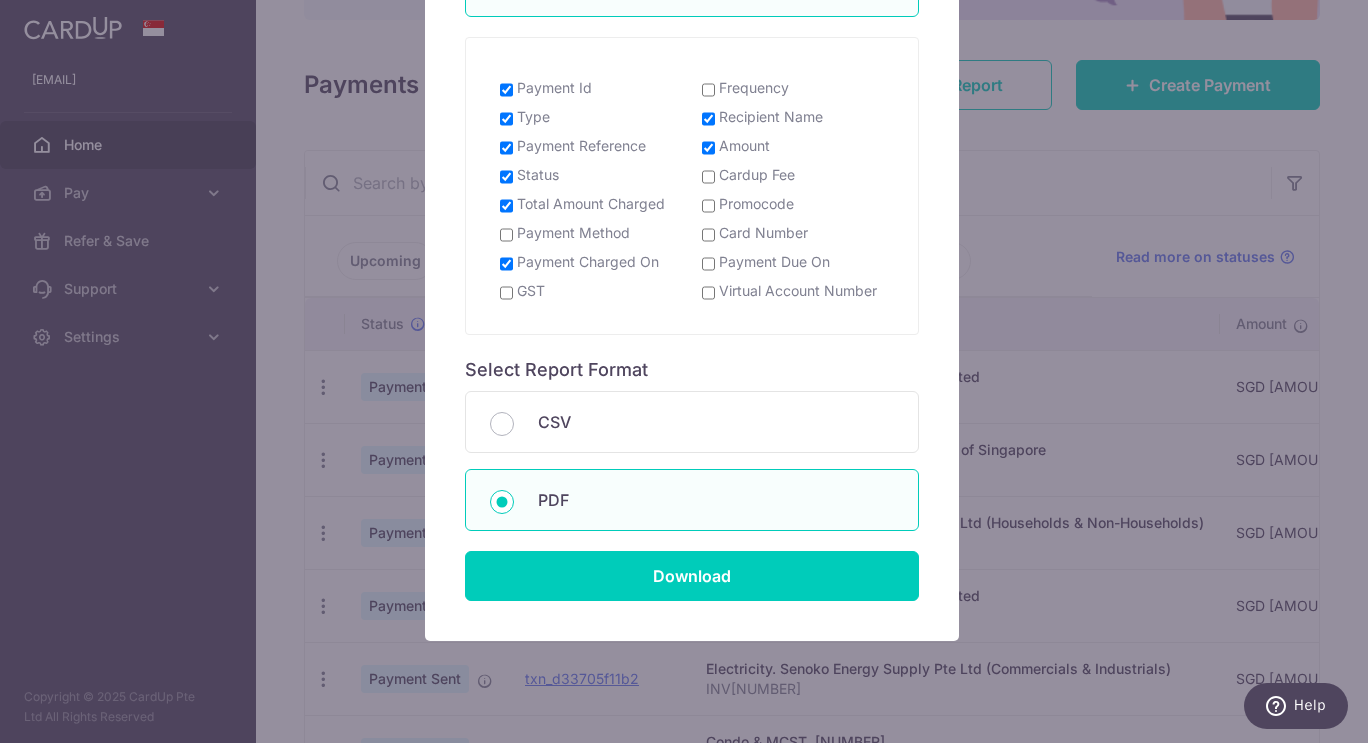 scroll, scrollTop: 448, scrollLeft: 0, axis: vertical 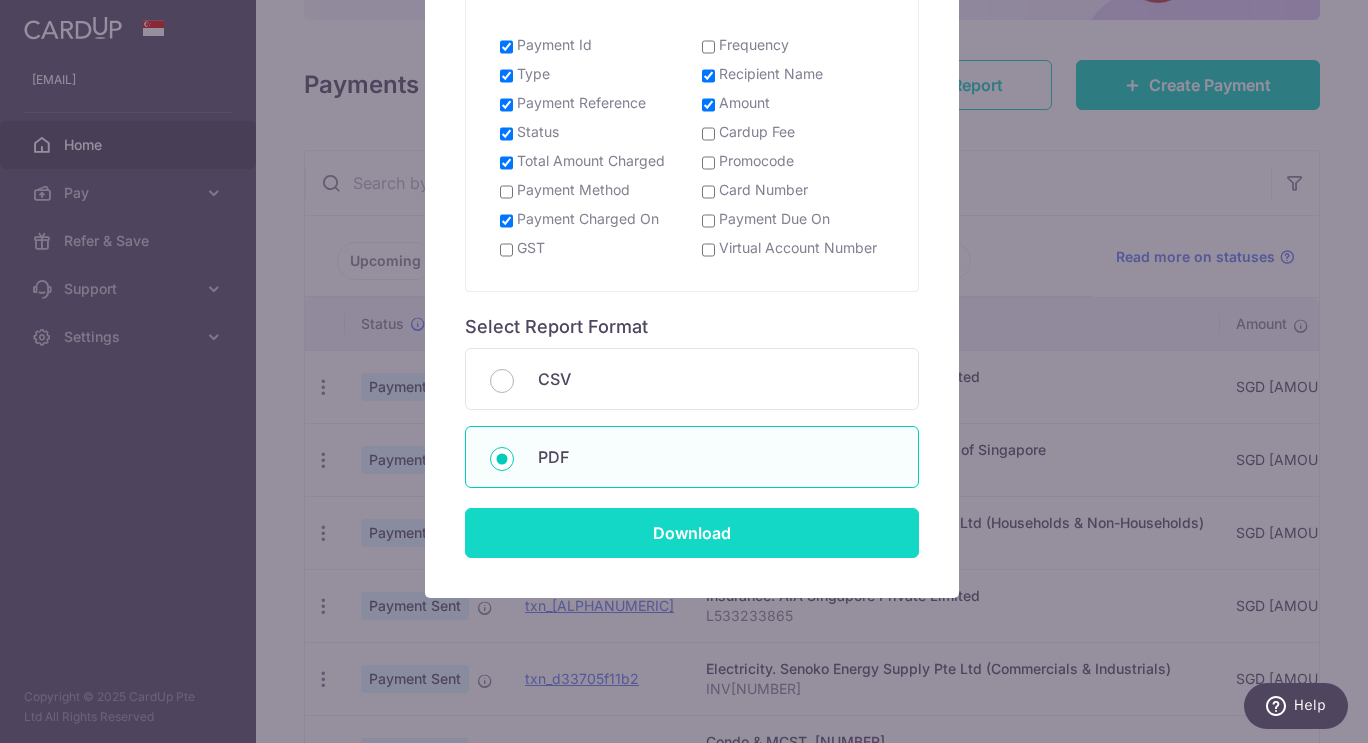 click on "Download" at bounding box center (692, 533) 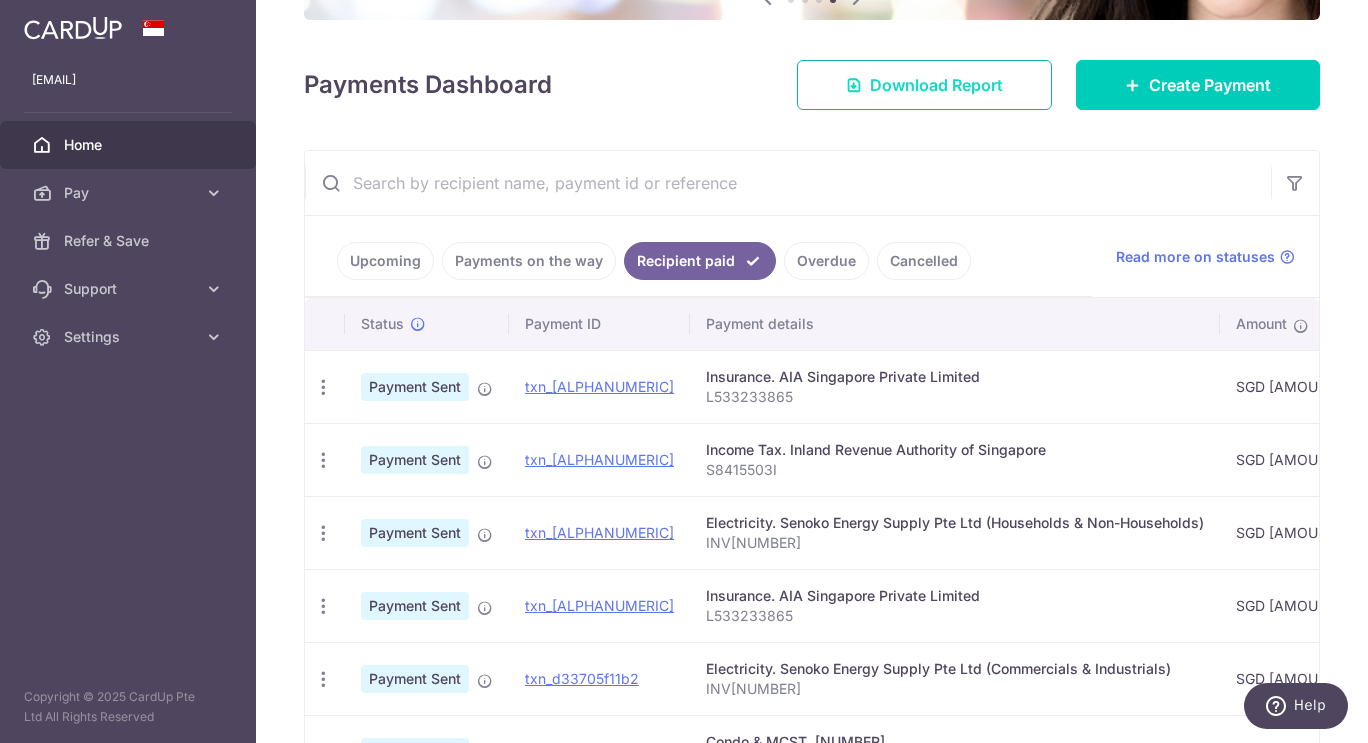 click on "Download Report" at bounding box center [924, 85] 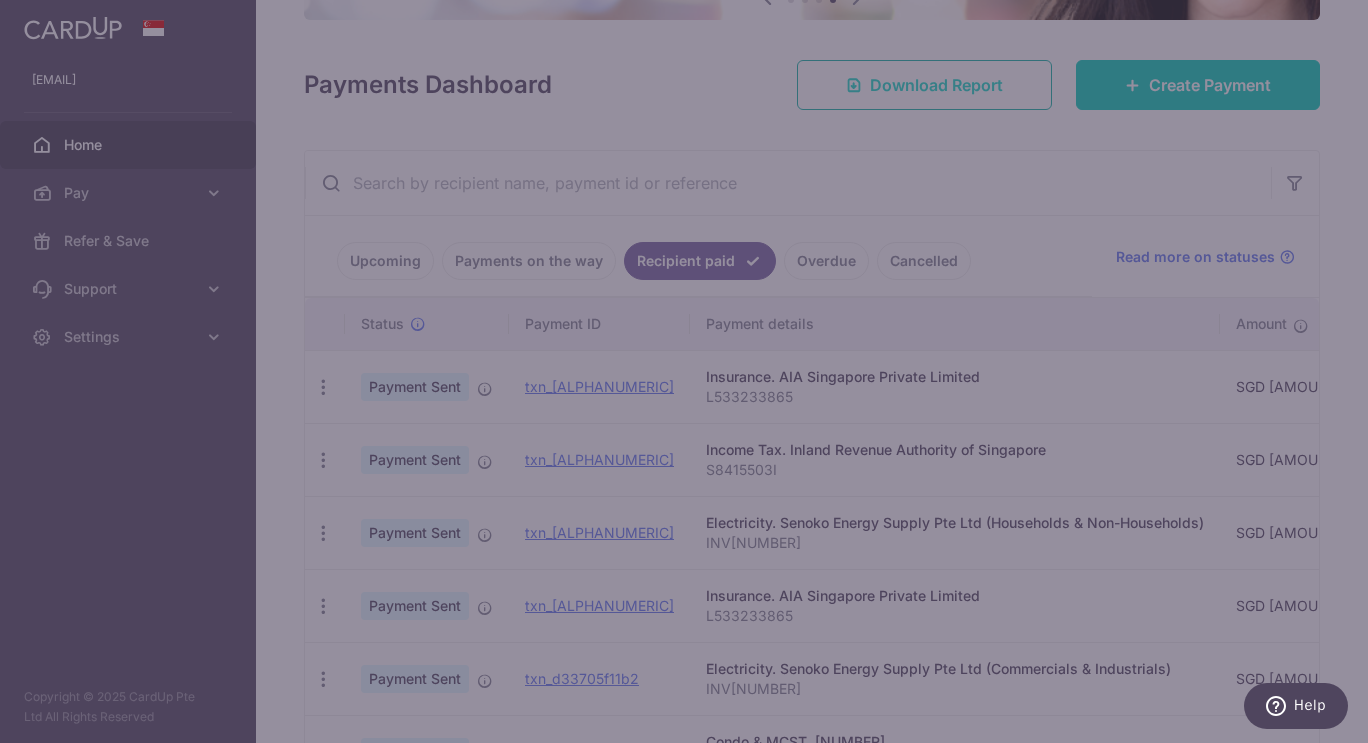 scroll, scrollTop: 0, scrollLeft: 0, axis: both 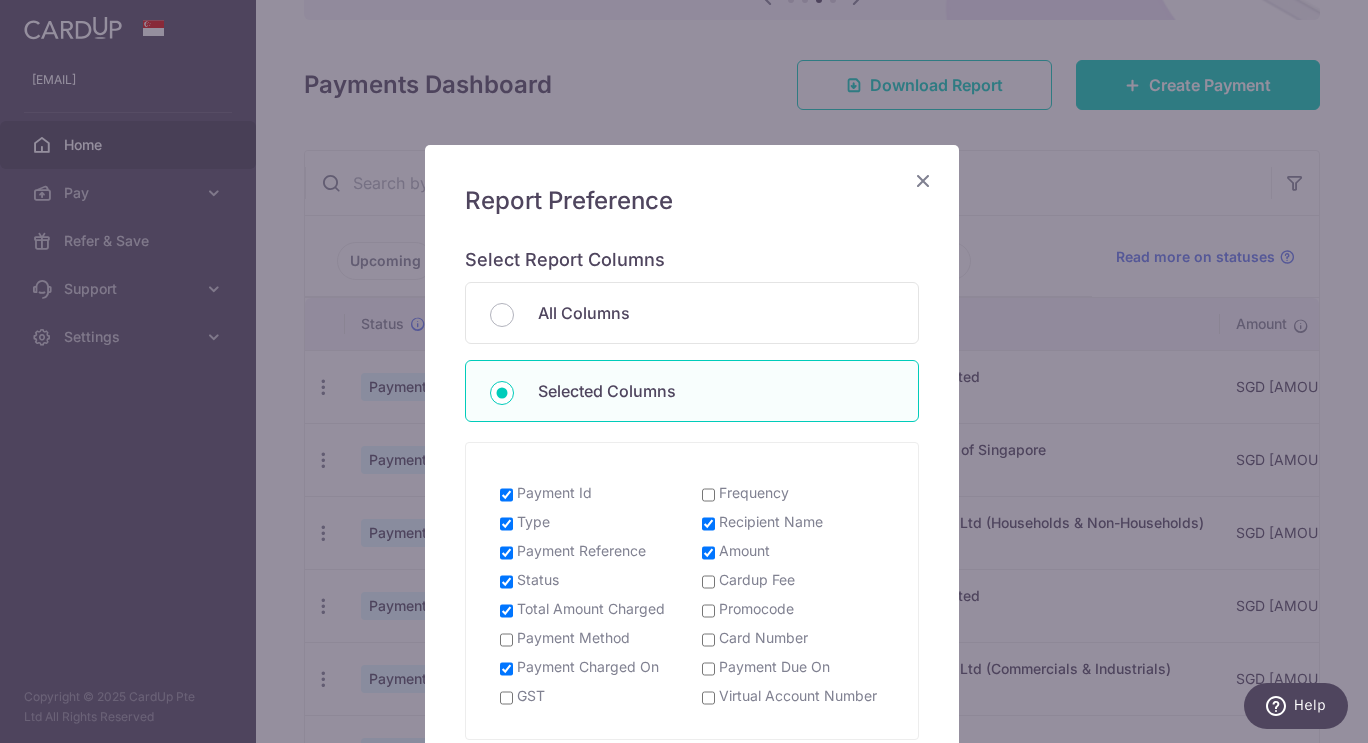 click at bounding box center (923, 180) 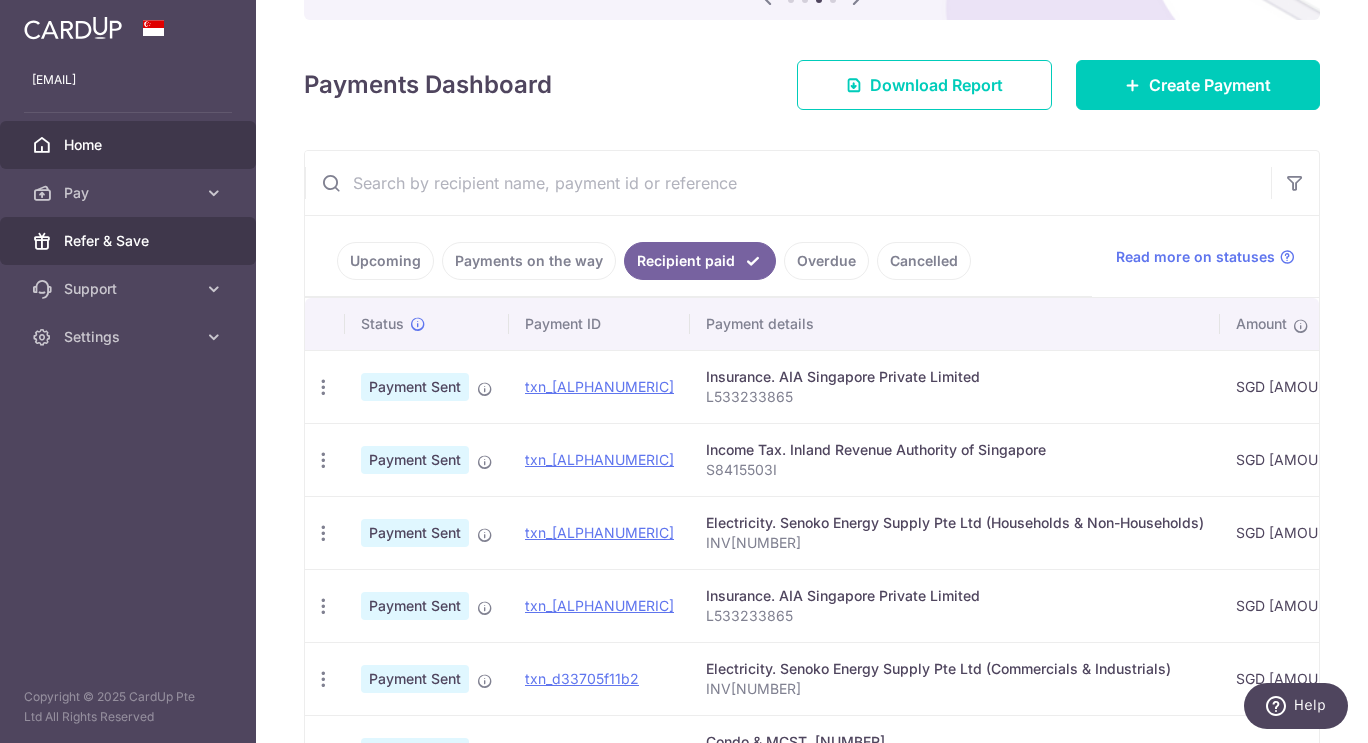 click on "Refer & Save" at bounding box center (130, 241) 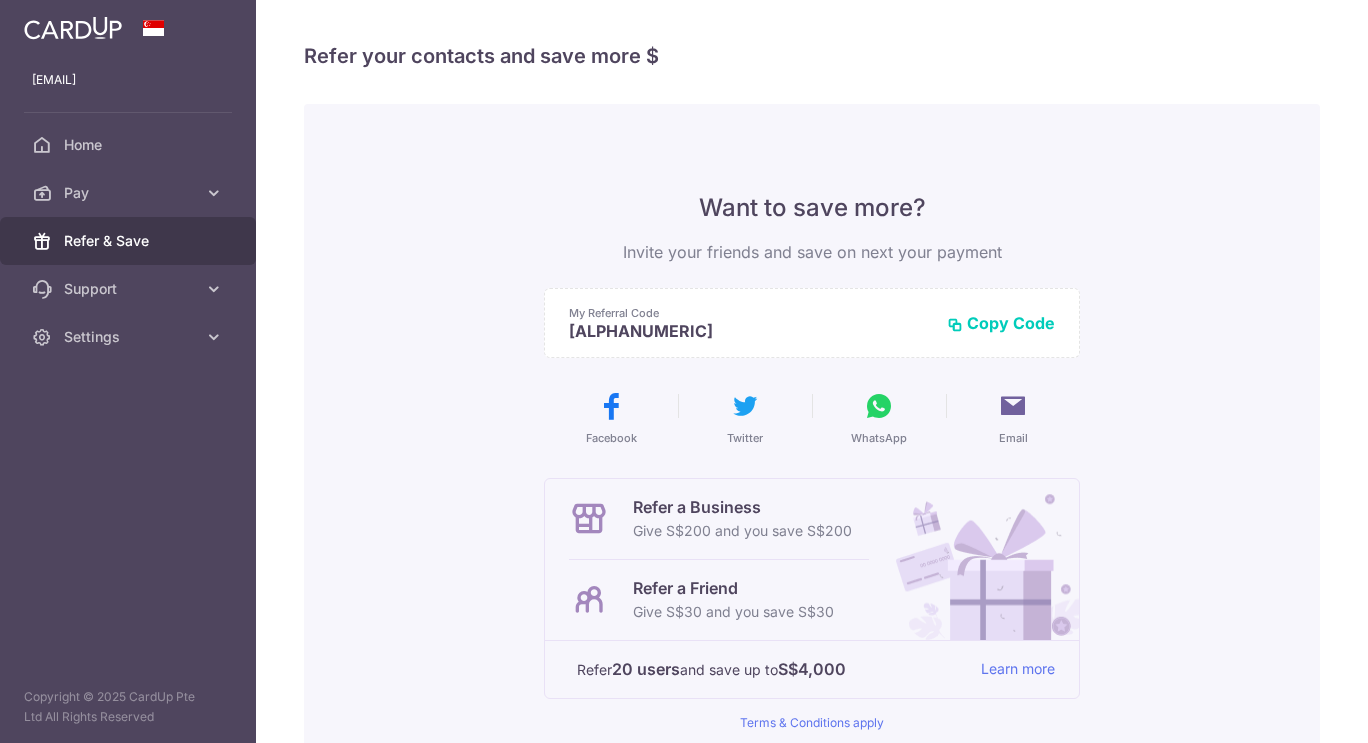 scroll, scrollTop: 0, scrollLeft: 0, axis: both 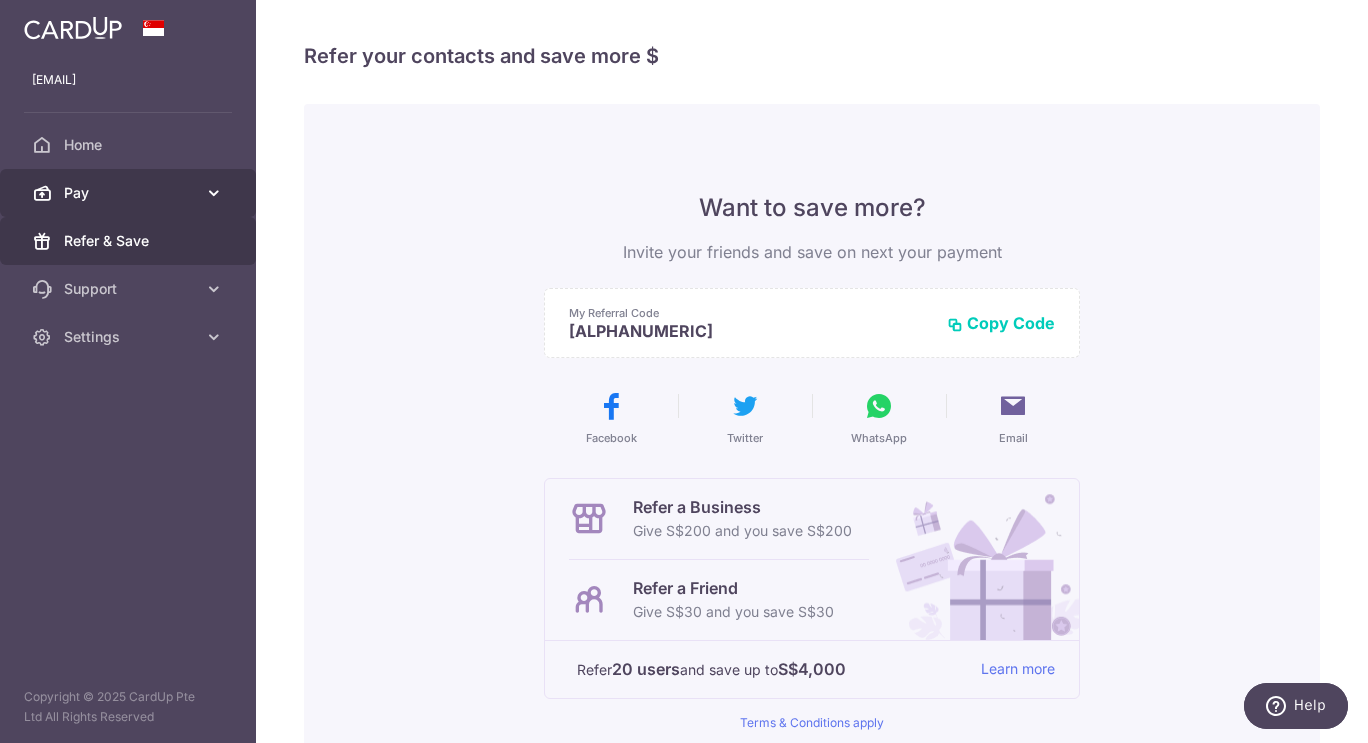 click at bounding box center [214, 193] 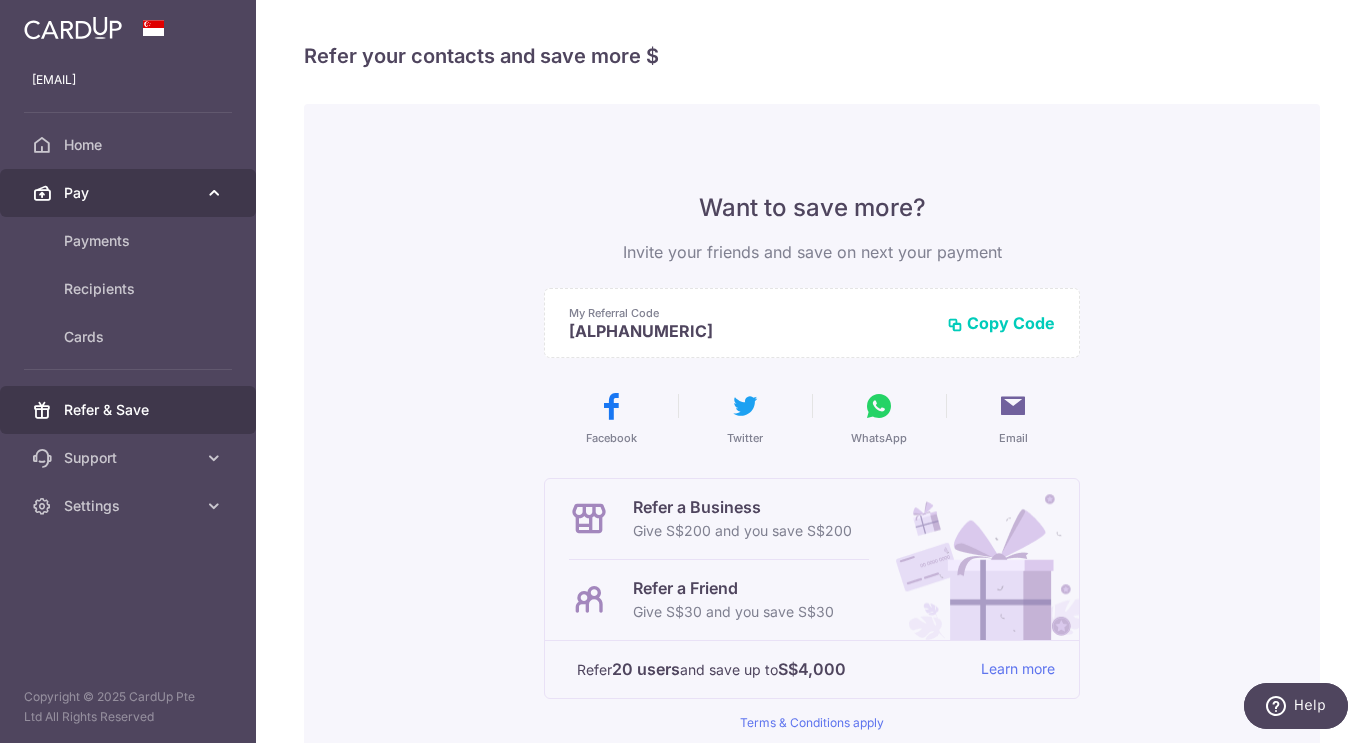 click at bounding box center (214, 193) 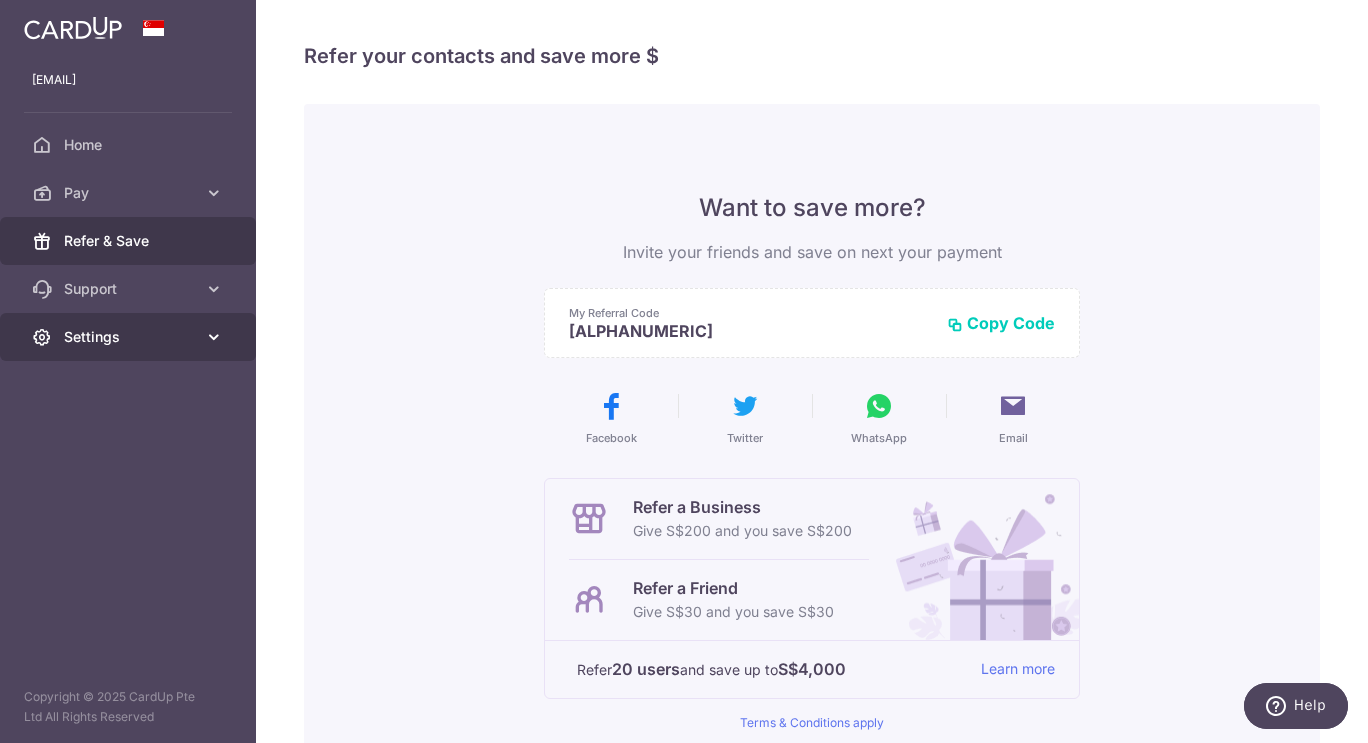 click at bounding box center (214, 337) 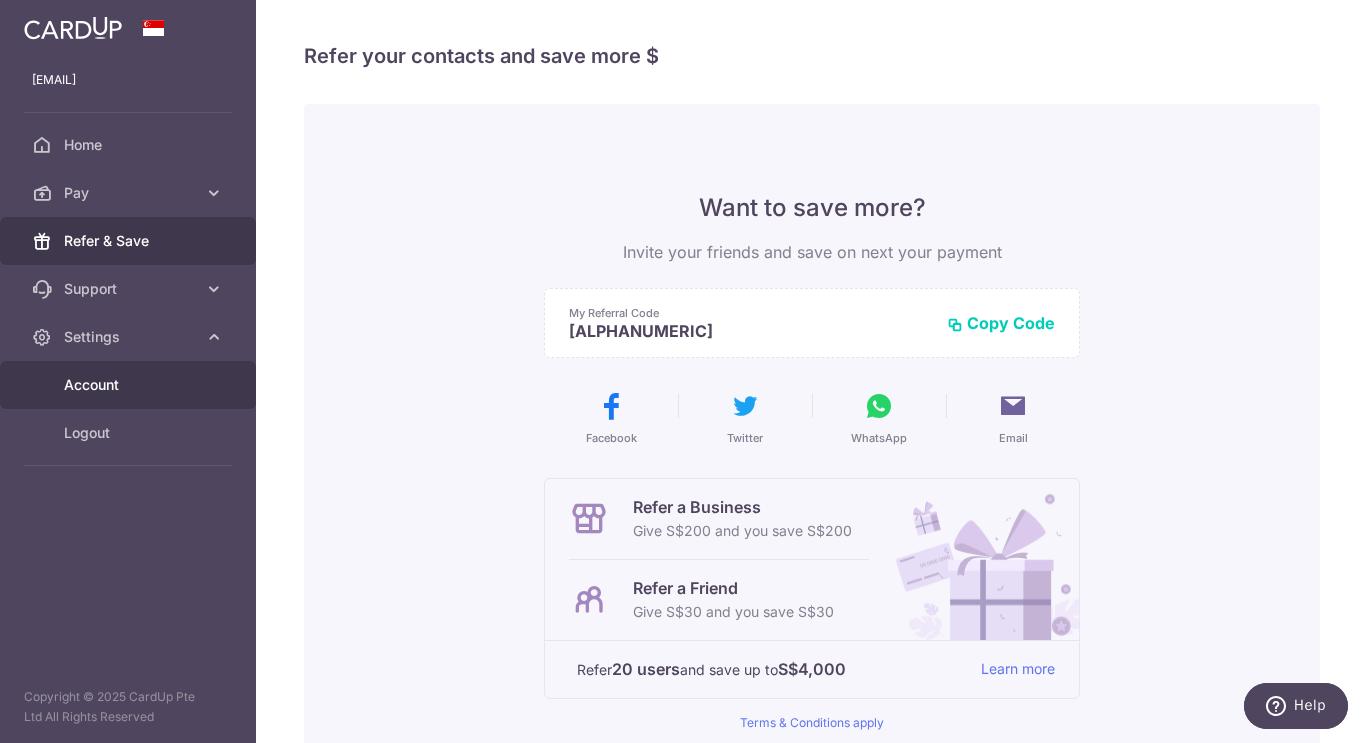 click on "Account" at bounding box center (130, 385) 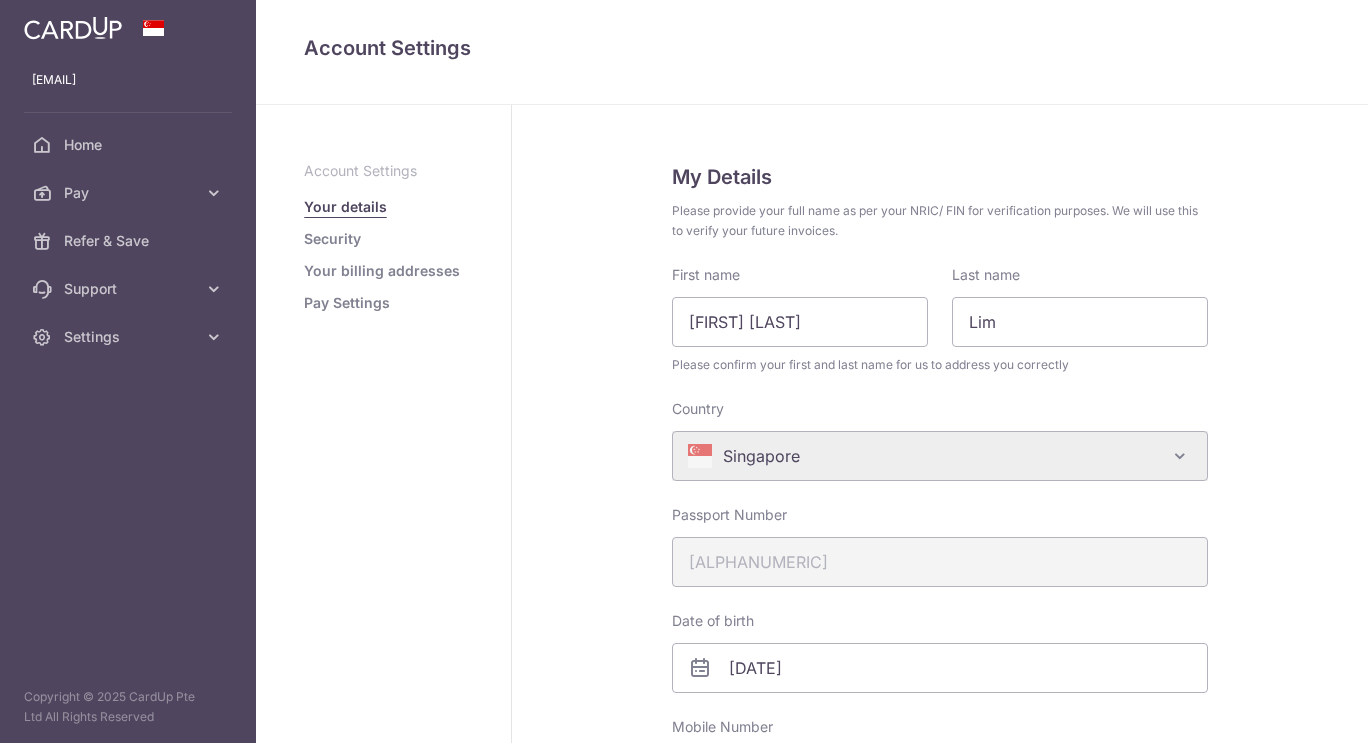 scroll, scrollTop: 0, scrollLeft: 0, axis: both 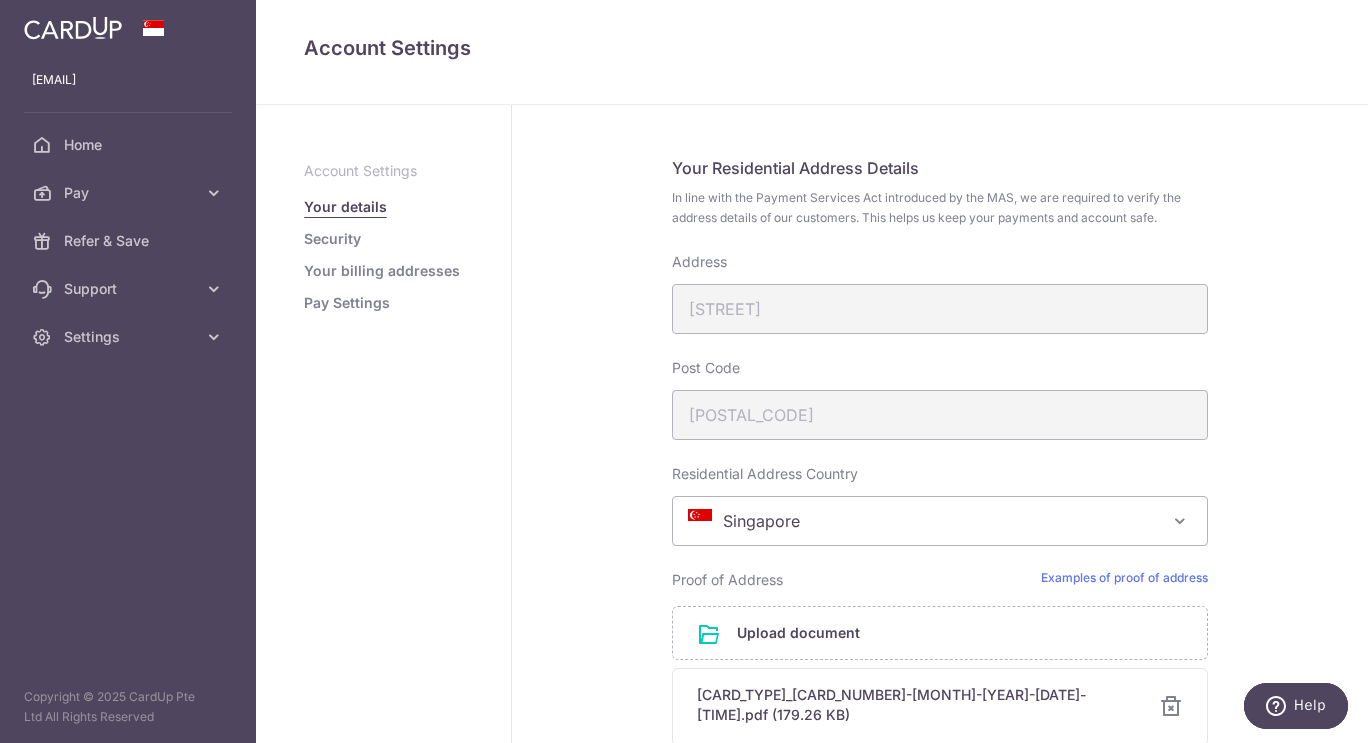 click on "Address
9 Alexandra View" at bounding box center (940, 293) 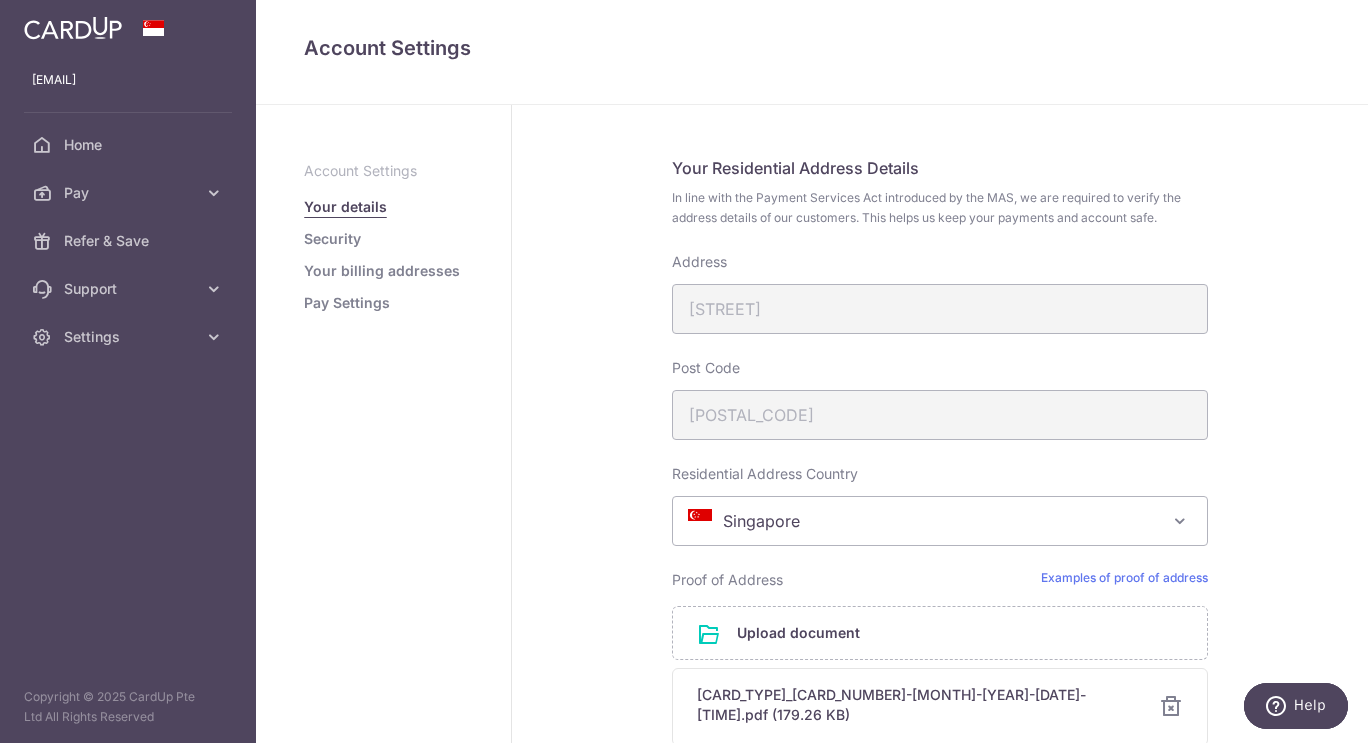 click on "Your billing addresses" at bounding box center (382, 271) 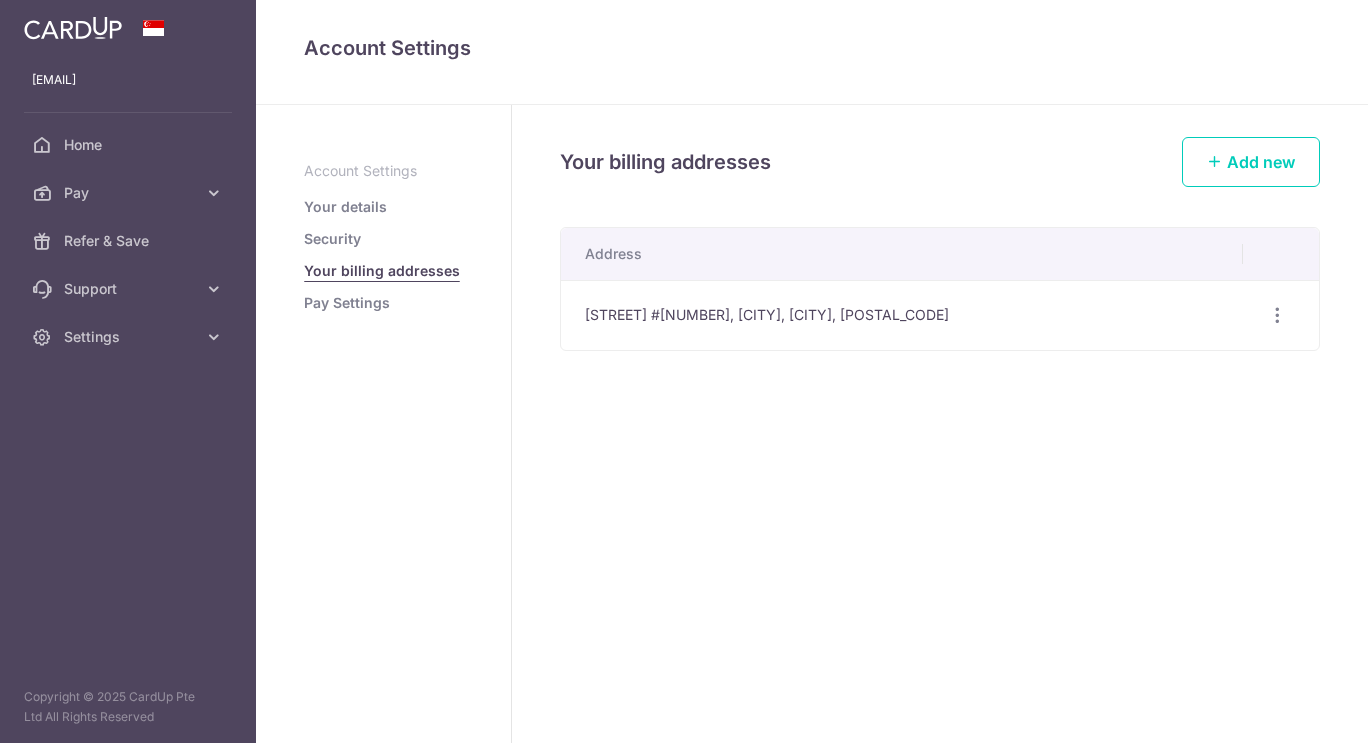 scroll, scrollTop: 0, scrollLeft: 0, axis: both 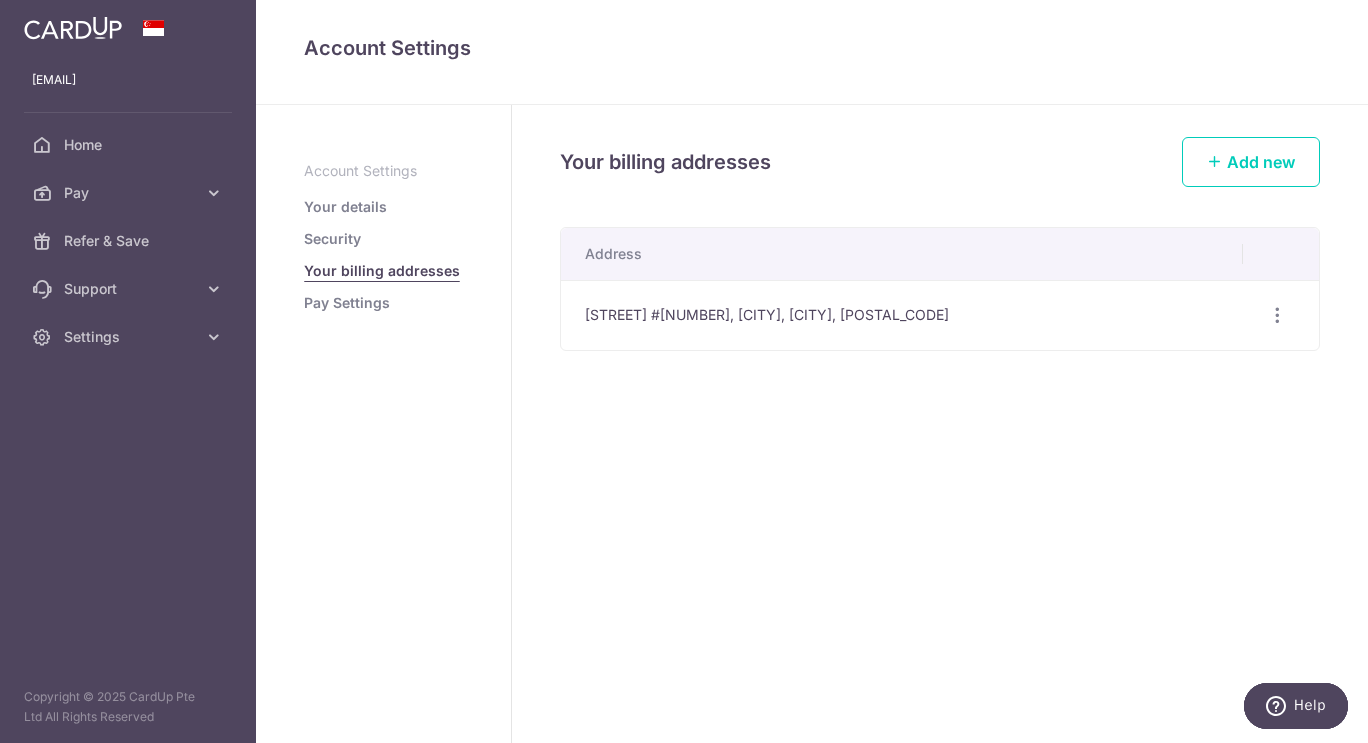 click on "Pay Settings" at bounding box center [347, 303] 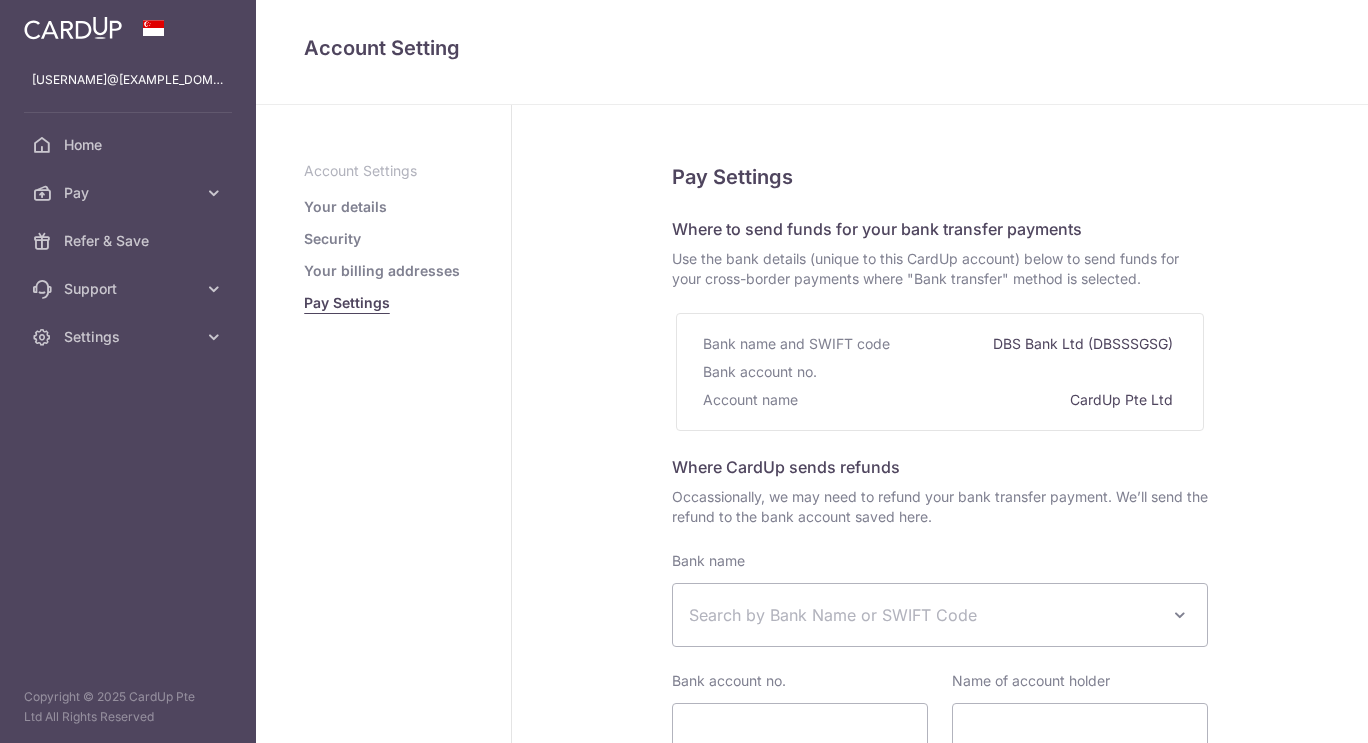 select 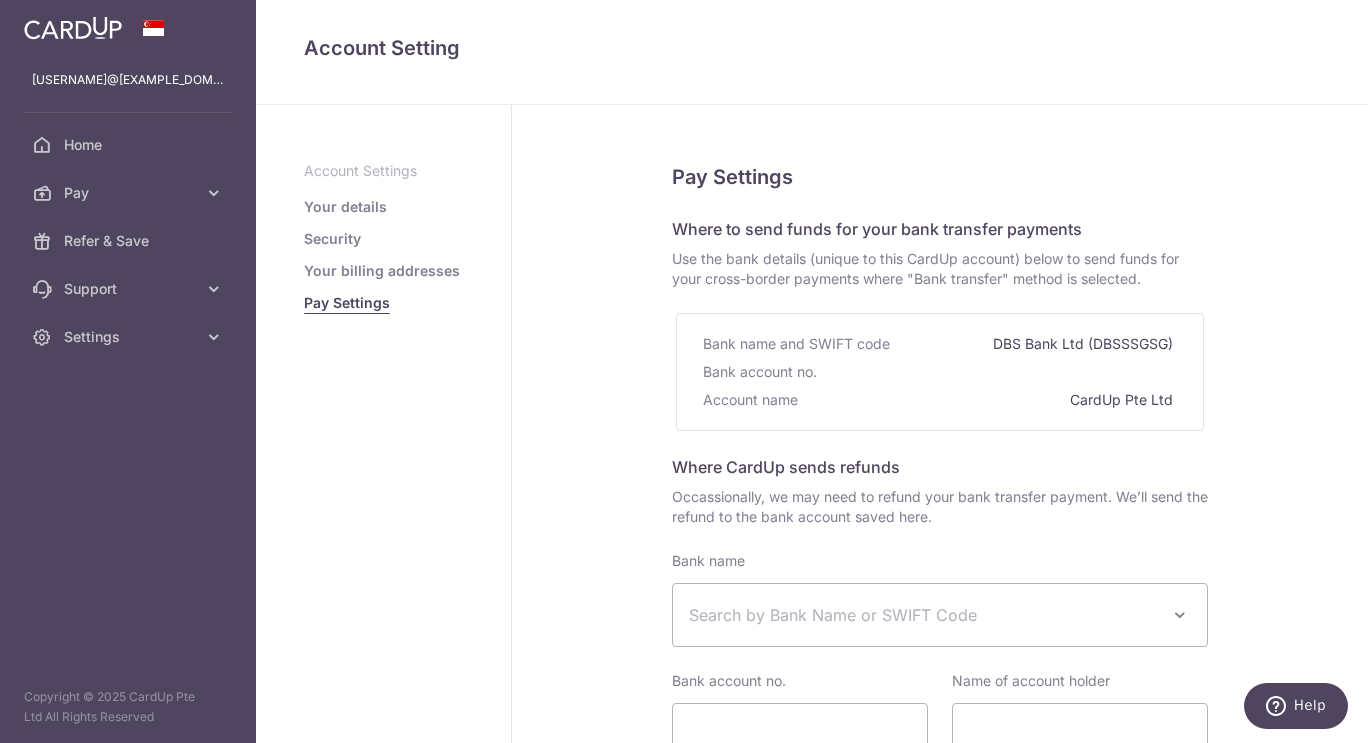 scroll, scrollTop: 0, scrollLeft: 0, axis: both 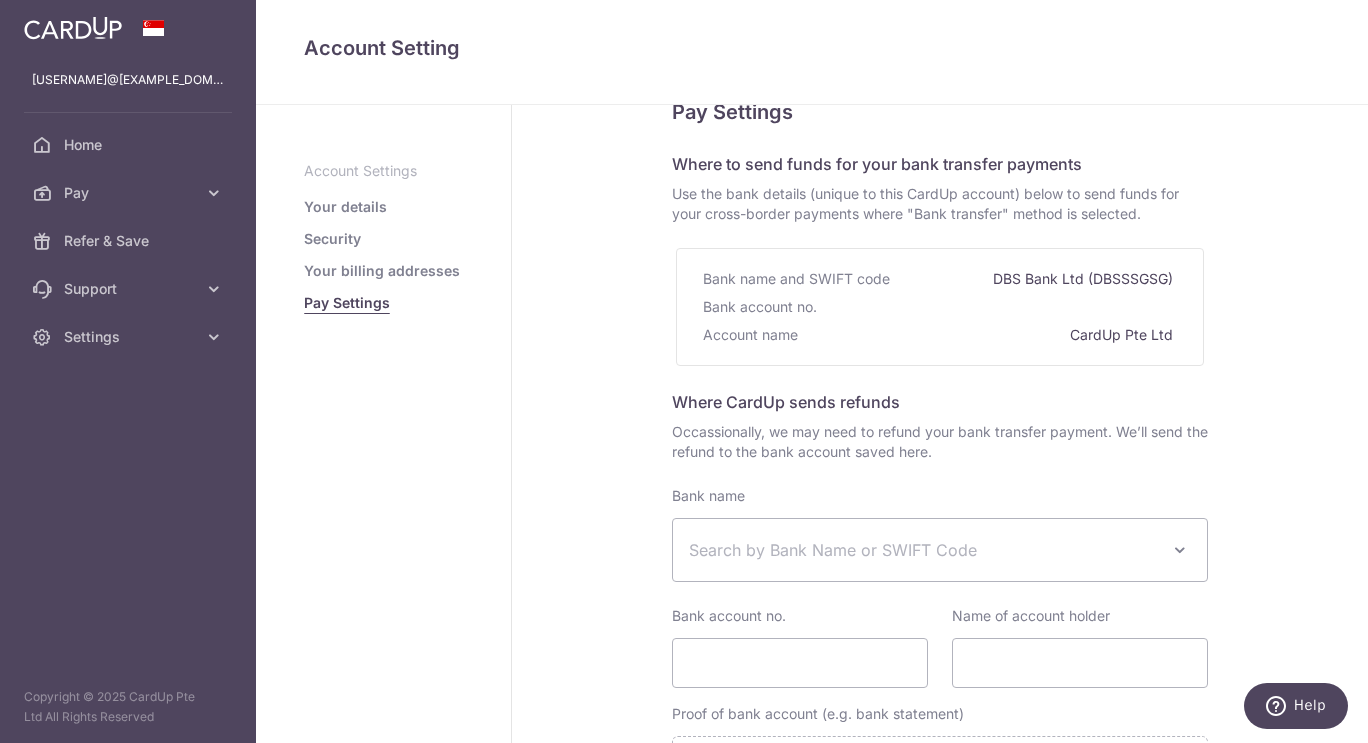 click on "Your details" at bounding box center (345, 207) 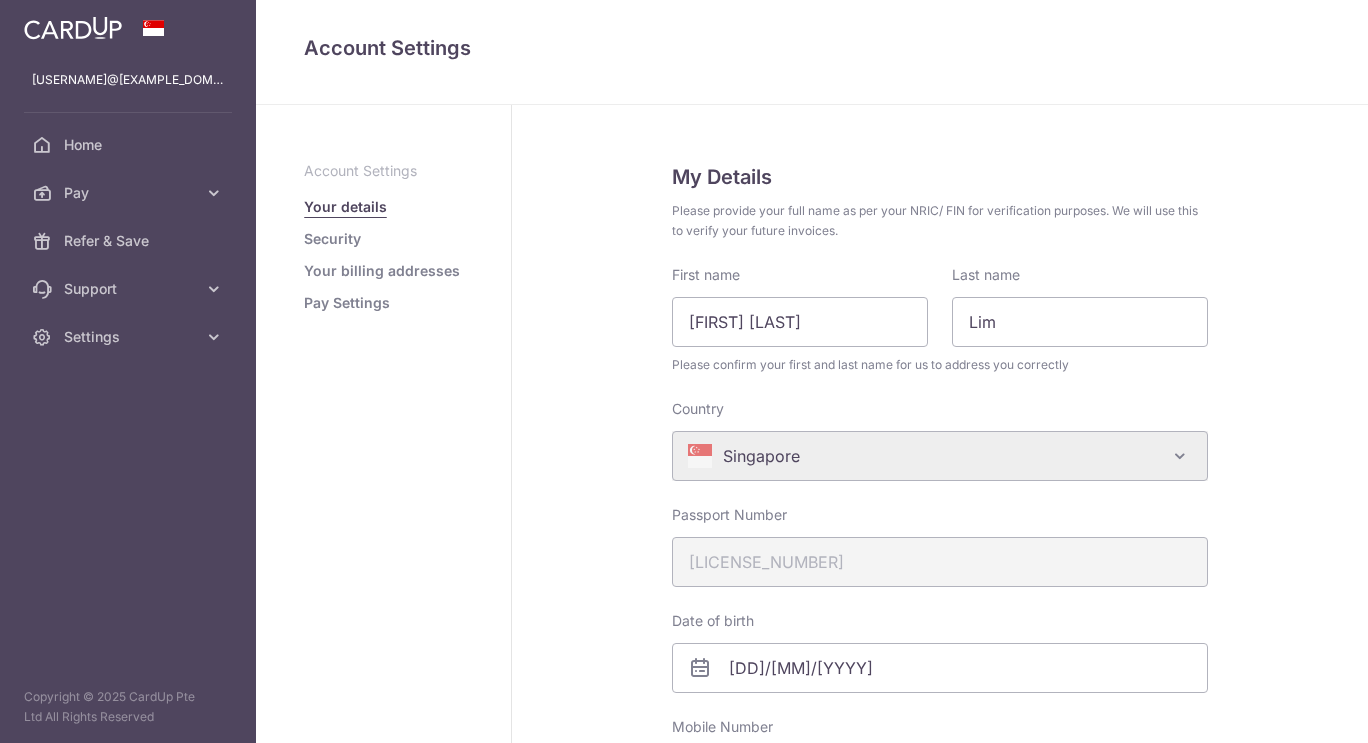 scroll, scrollTop: 0, scrollLeft: 0, axis: both 